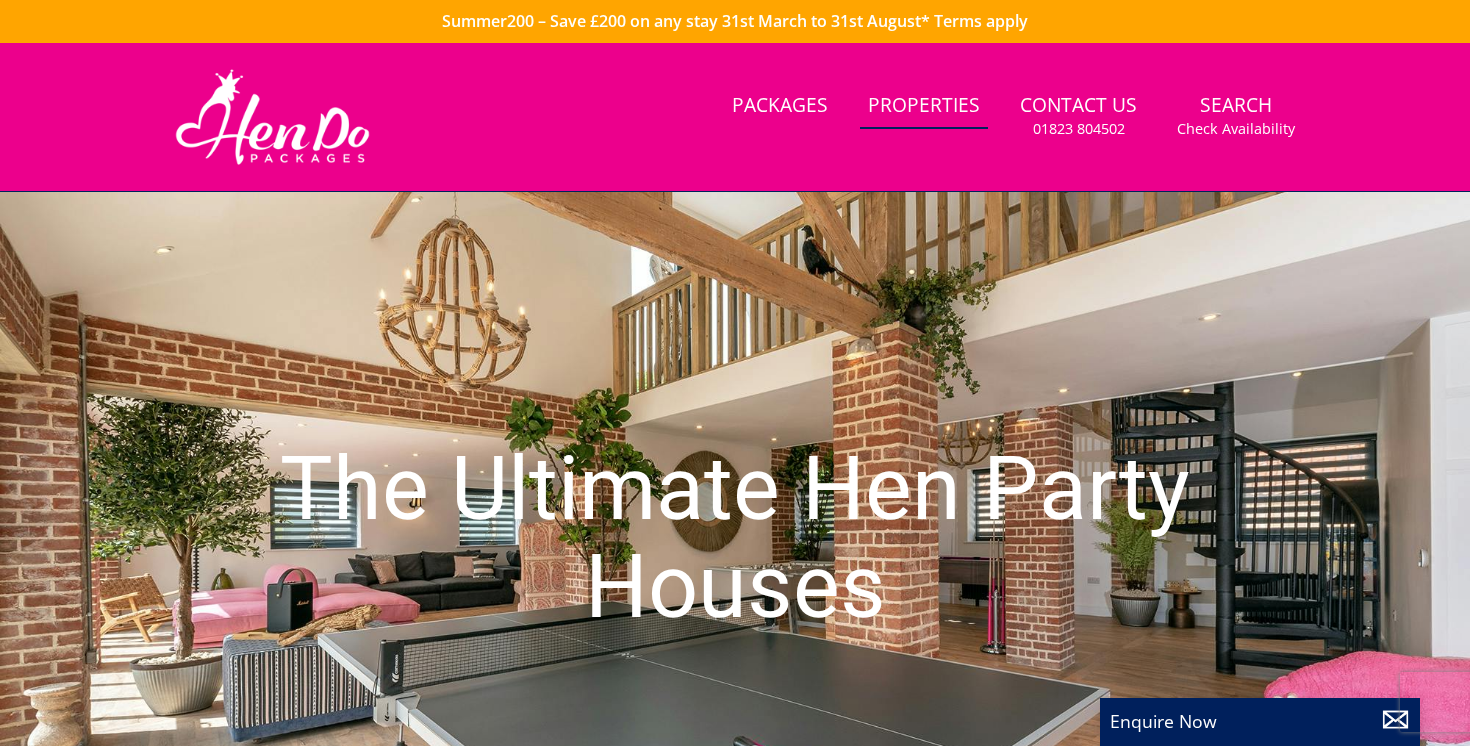 scroll, scrollTop: 0, scrollLeft: 0, axis: both 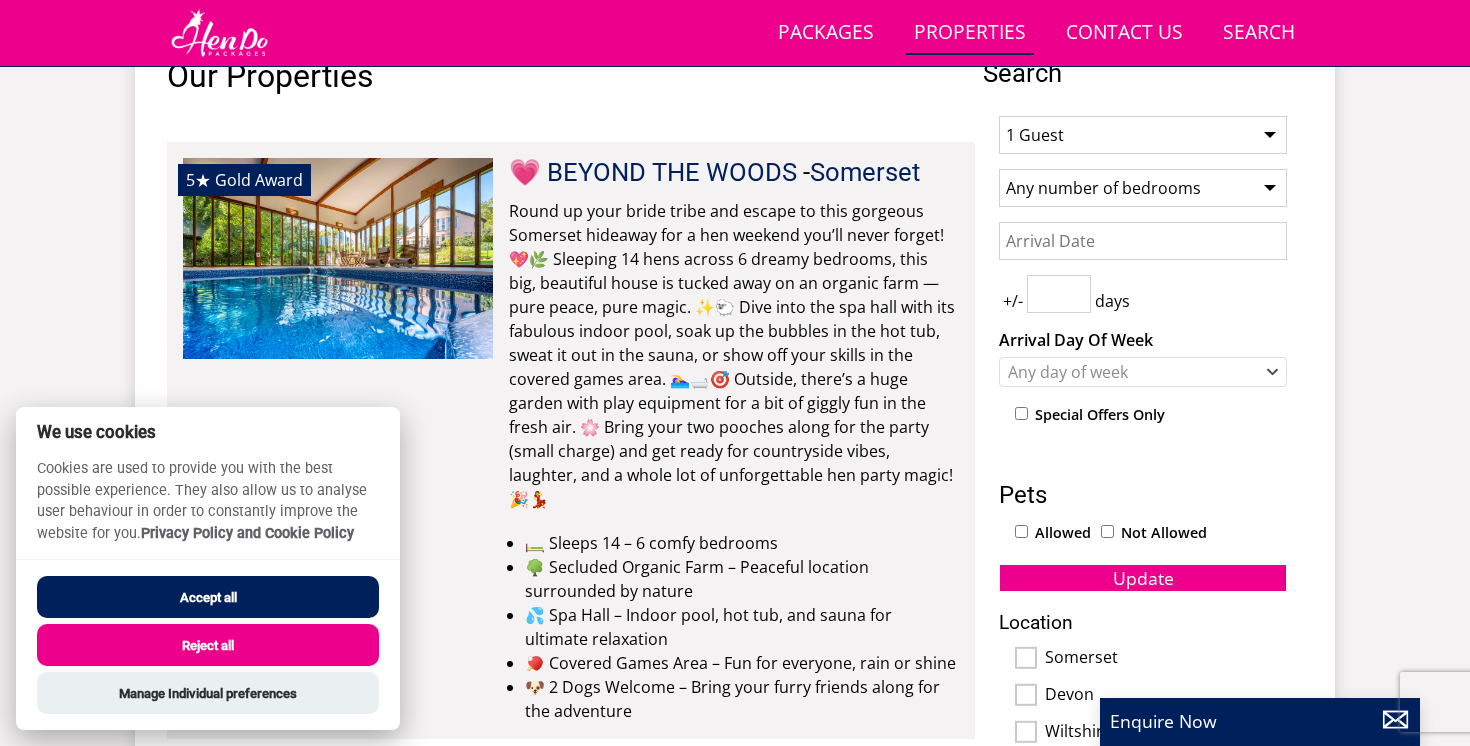 click on "Reject all" at bounding box center [208, 645] 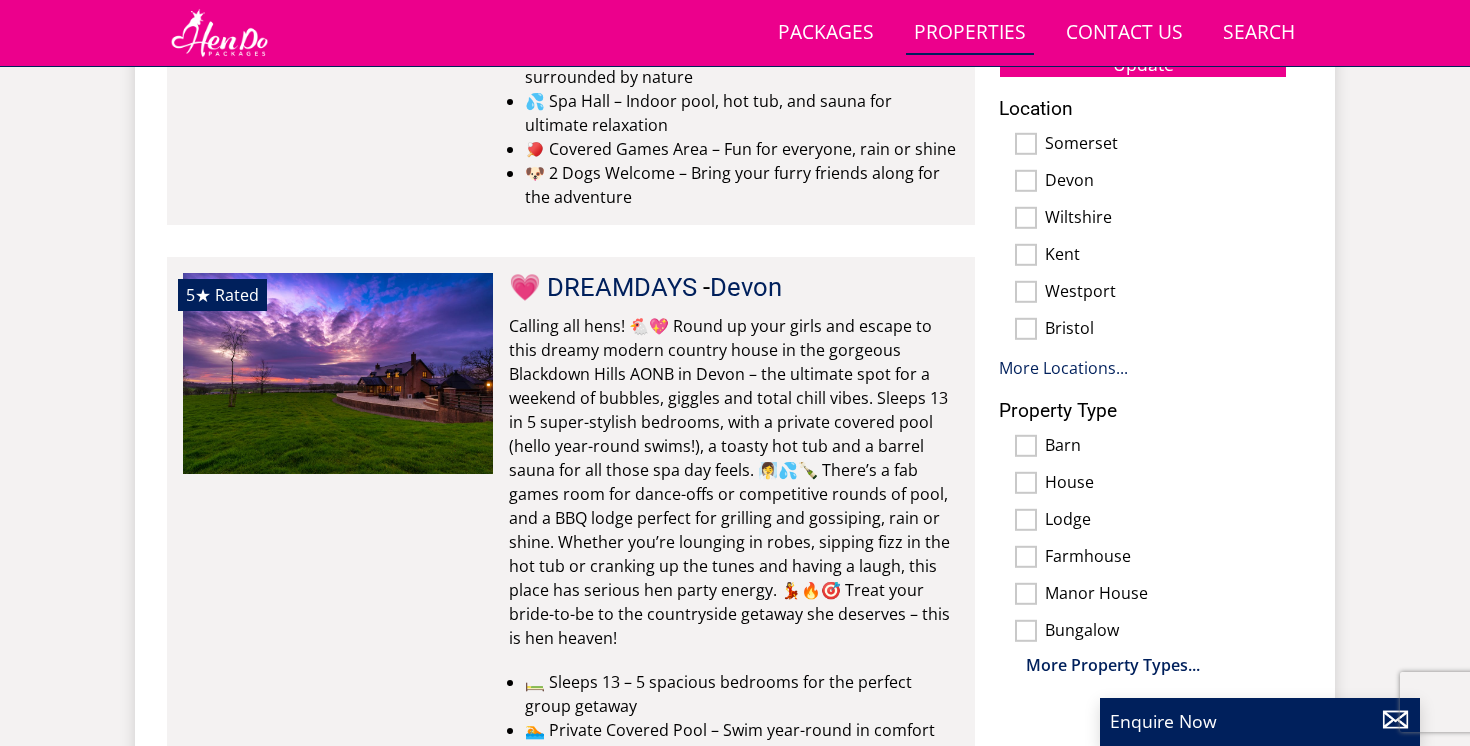 scroll, scrollTop: 1296, scrollLeft: 0, axis: vertical 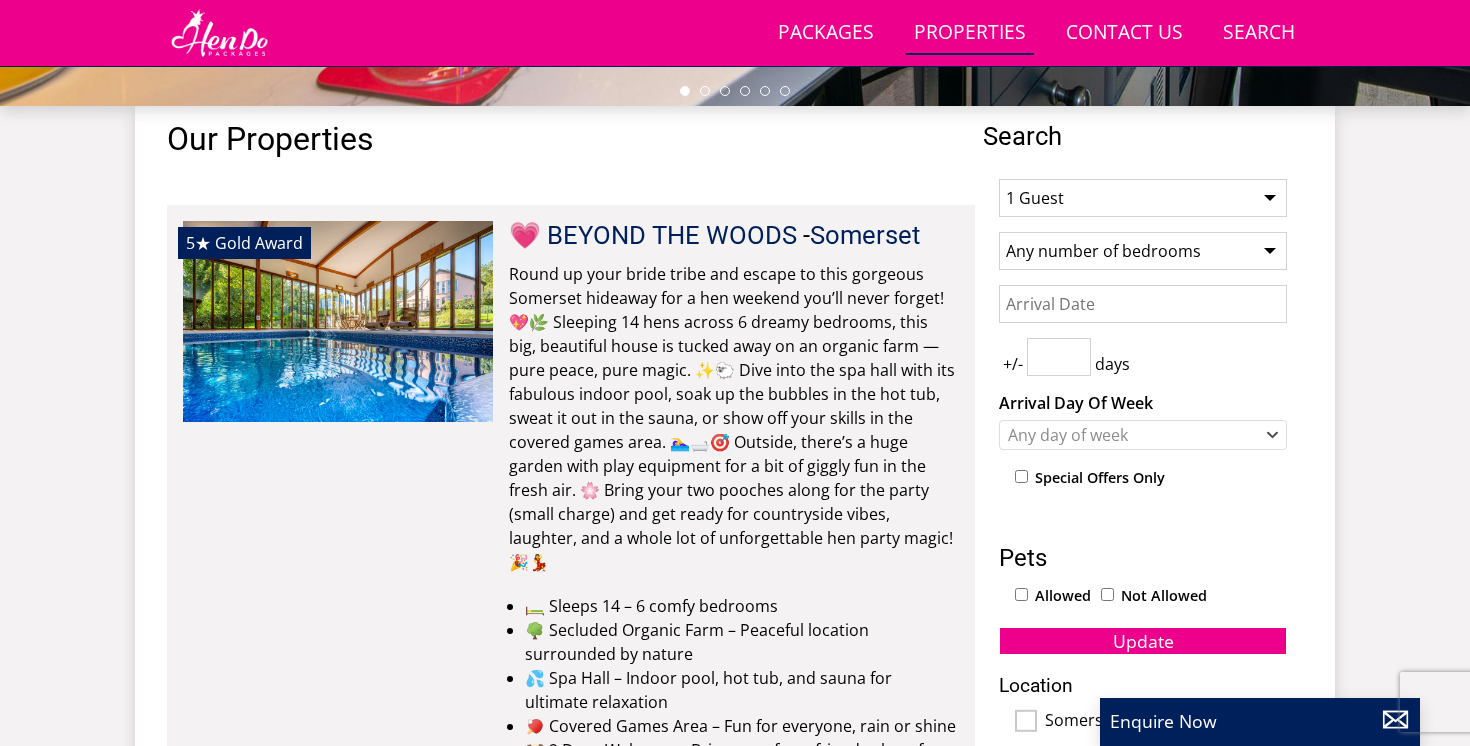 click on "Any number of bedrooms
4 Bedrooms
5 Bedrooms
6 Bedrooms
7 Bedrooms
8 Bedrooms
9 Bedrooms
10 Bedrooms
11 Bedrooms
12 Bedrooms
13 Bedrooms
14 Bedrooms
15 Bedrooms
16 Bedrooms" at bounding box center [1143, 251] 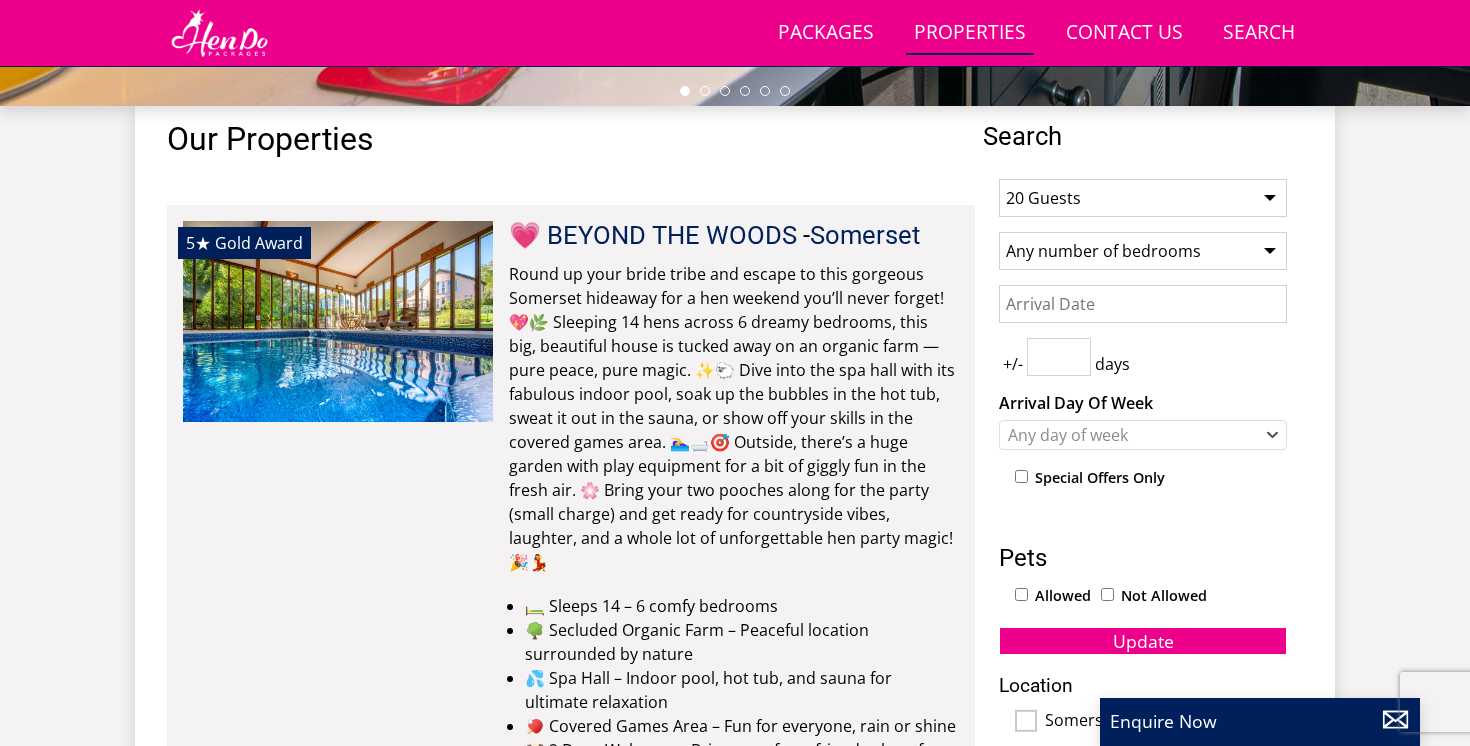 click on "Any number of bedrooms
4 Bedrooms
5 Bedrooms
6 Bedrooms
7 Bedrooms
8 Bedrooms
9 Bedrooms
10 Bedrooms
11 Bedrooms
12 Bedrooms
13 Bedrooms
14 Bedrooms
15 Bedrooms
16 Bedrooms" at bounding box center (1143, 251) 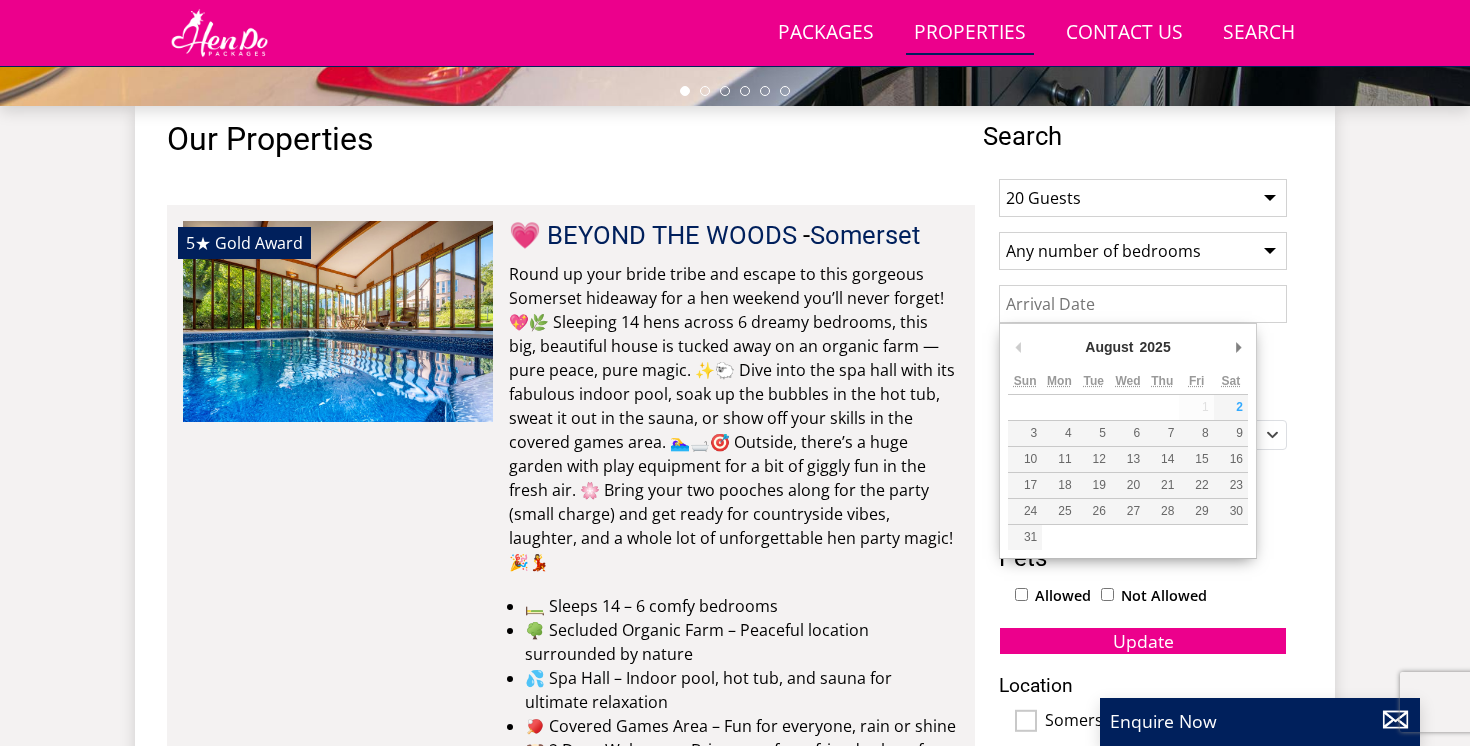 click on "Date" at bounding box center (1143, 304) 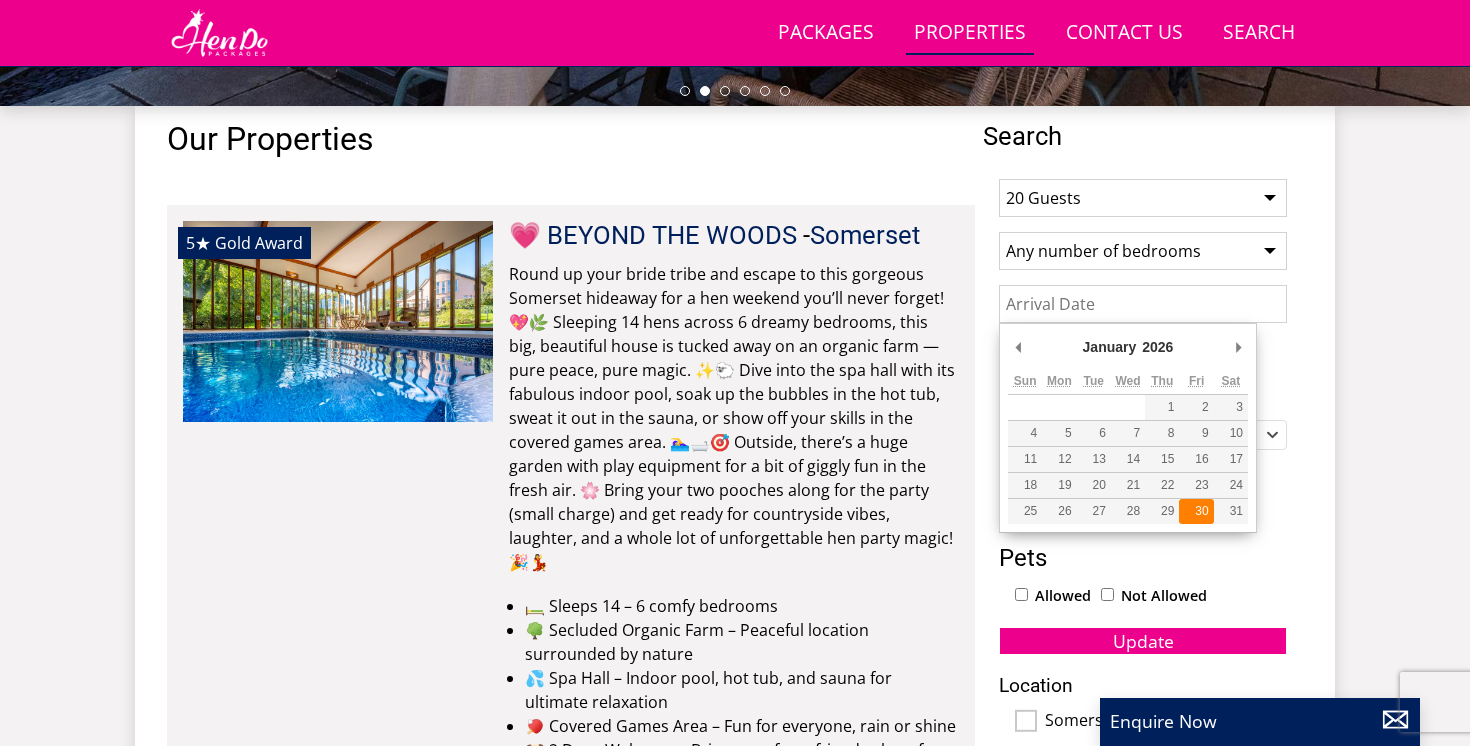 type on "30/01/2026" 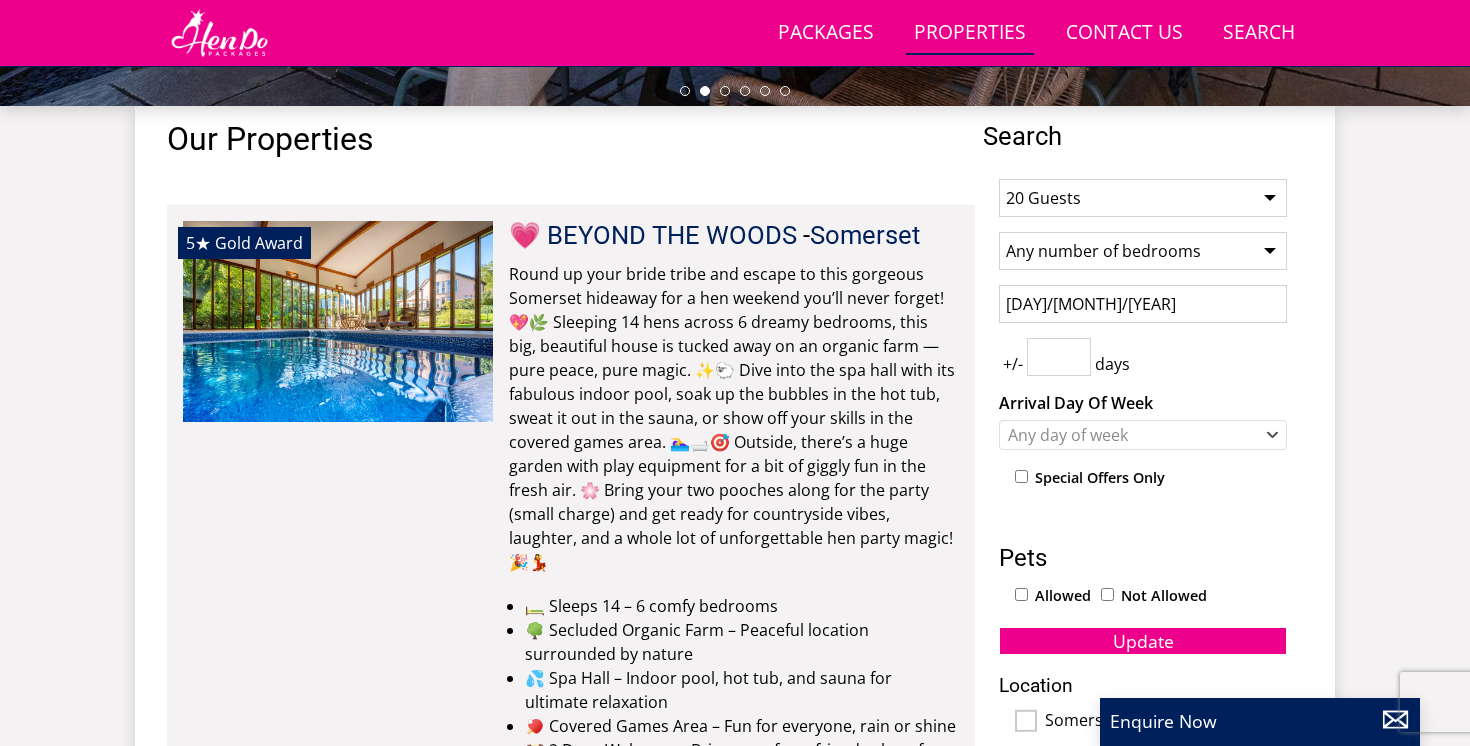 click at bounding box center [1059, 357] 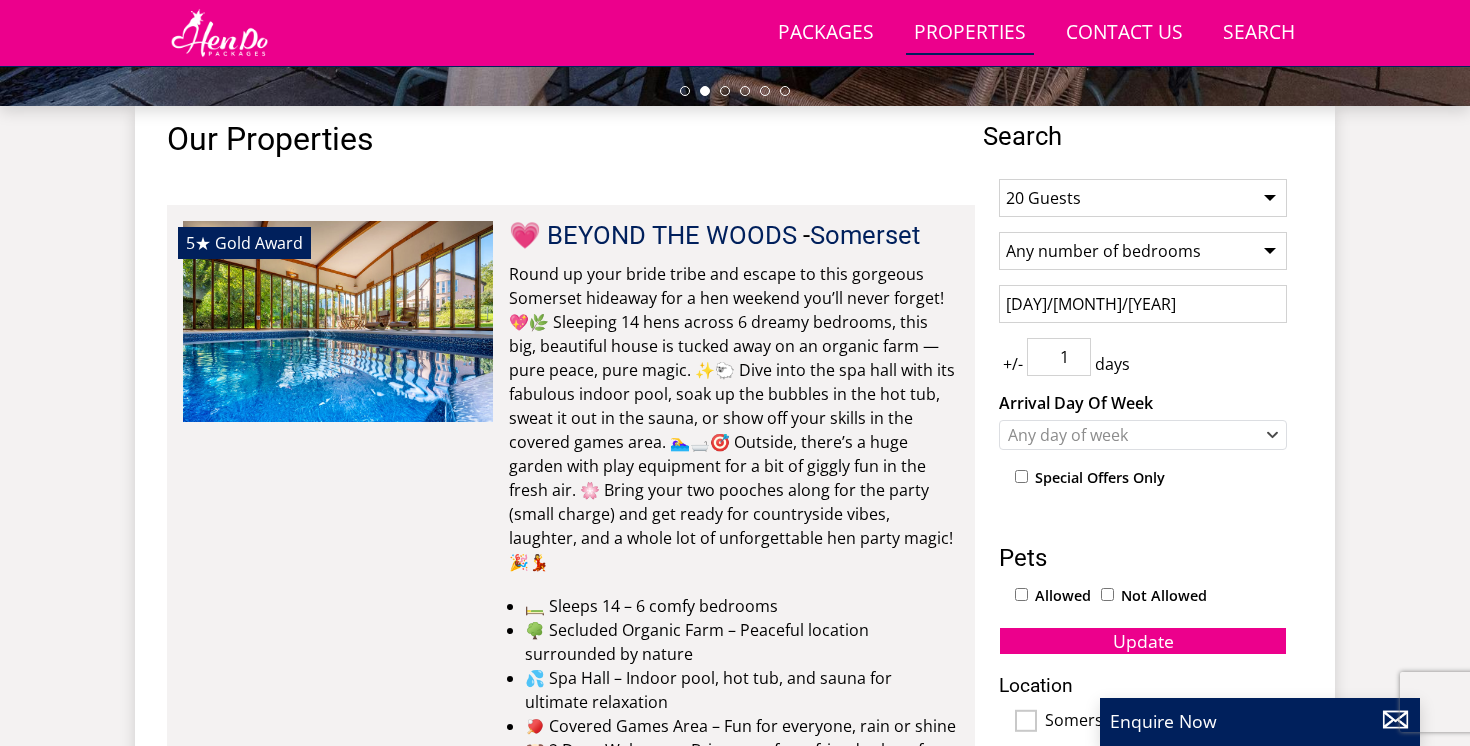 click on "1" at bounding box center (1059, 357) 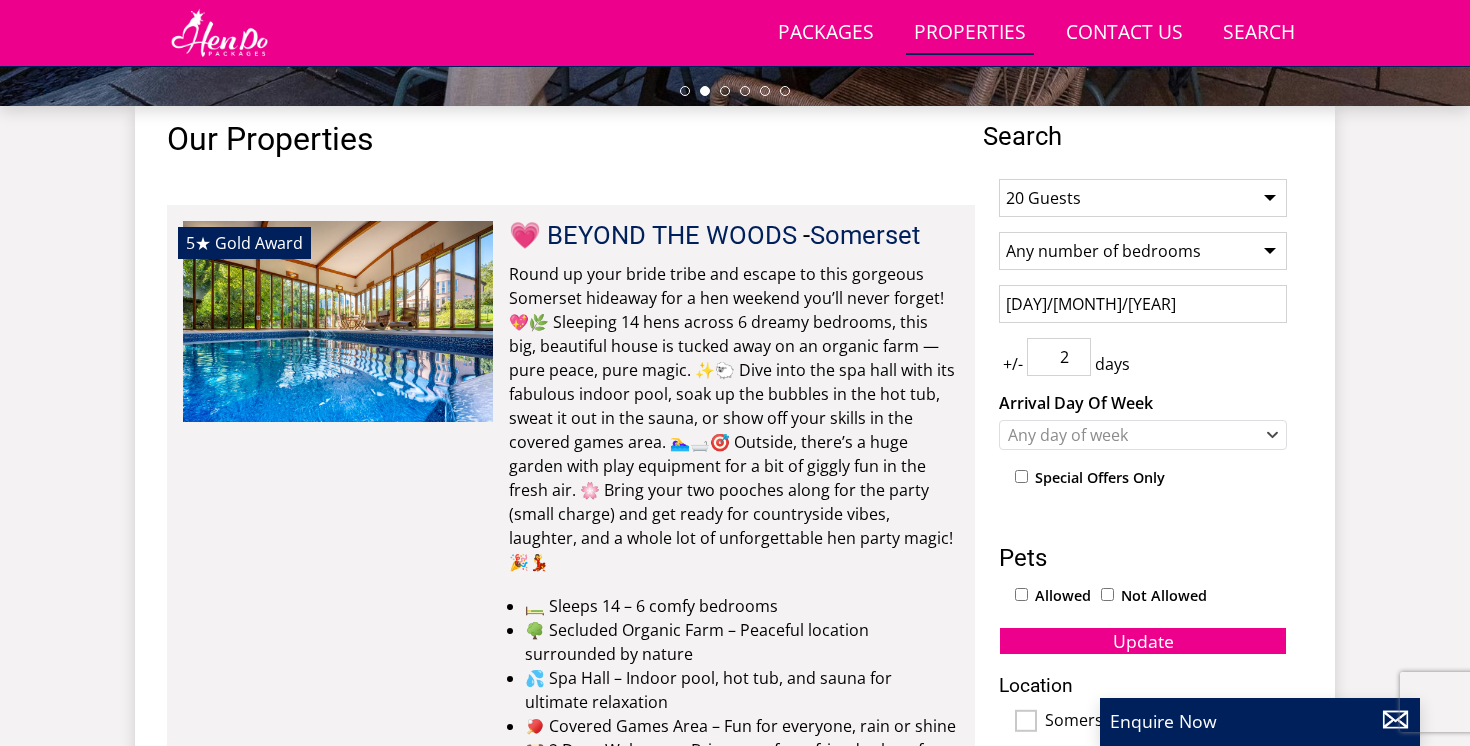 type on "2" 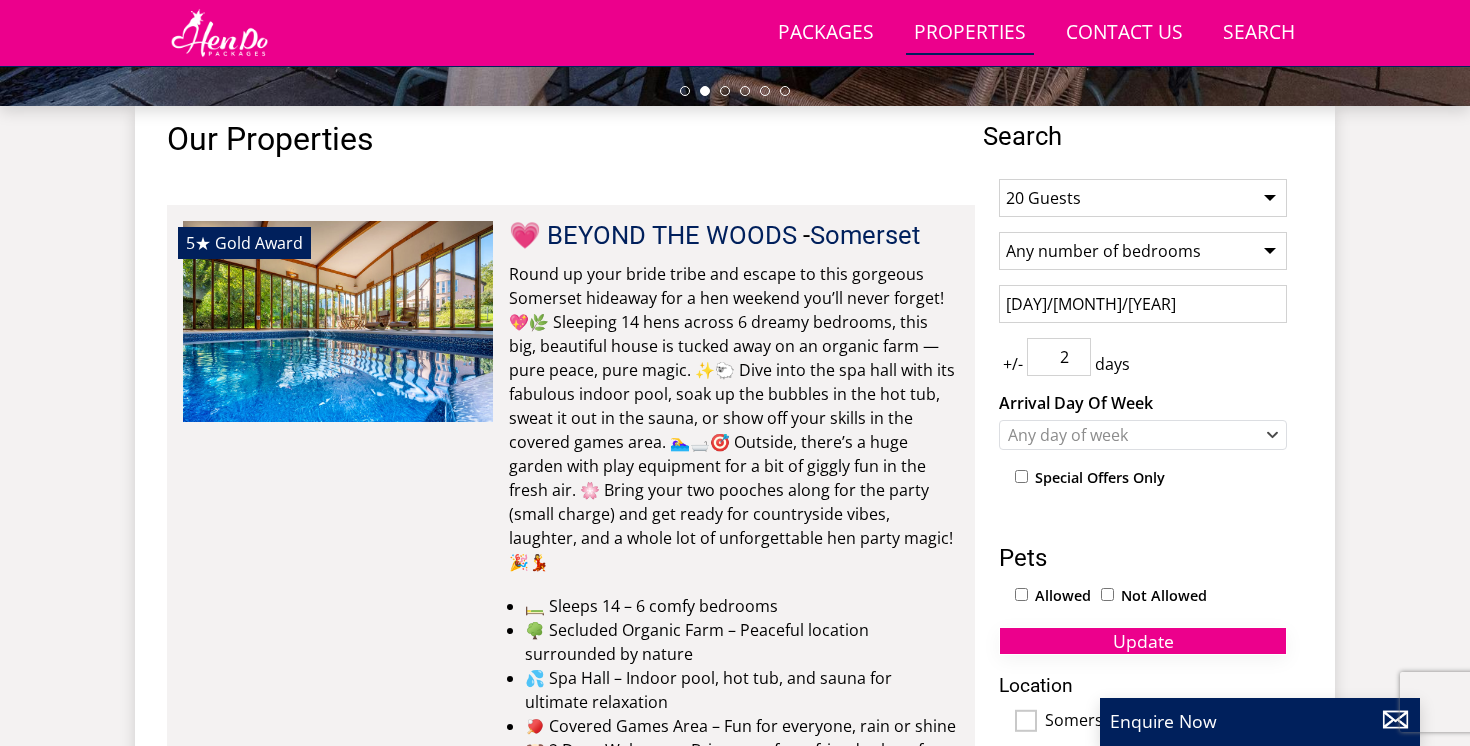 click on "Update" at bounding box center [1143, 641] 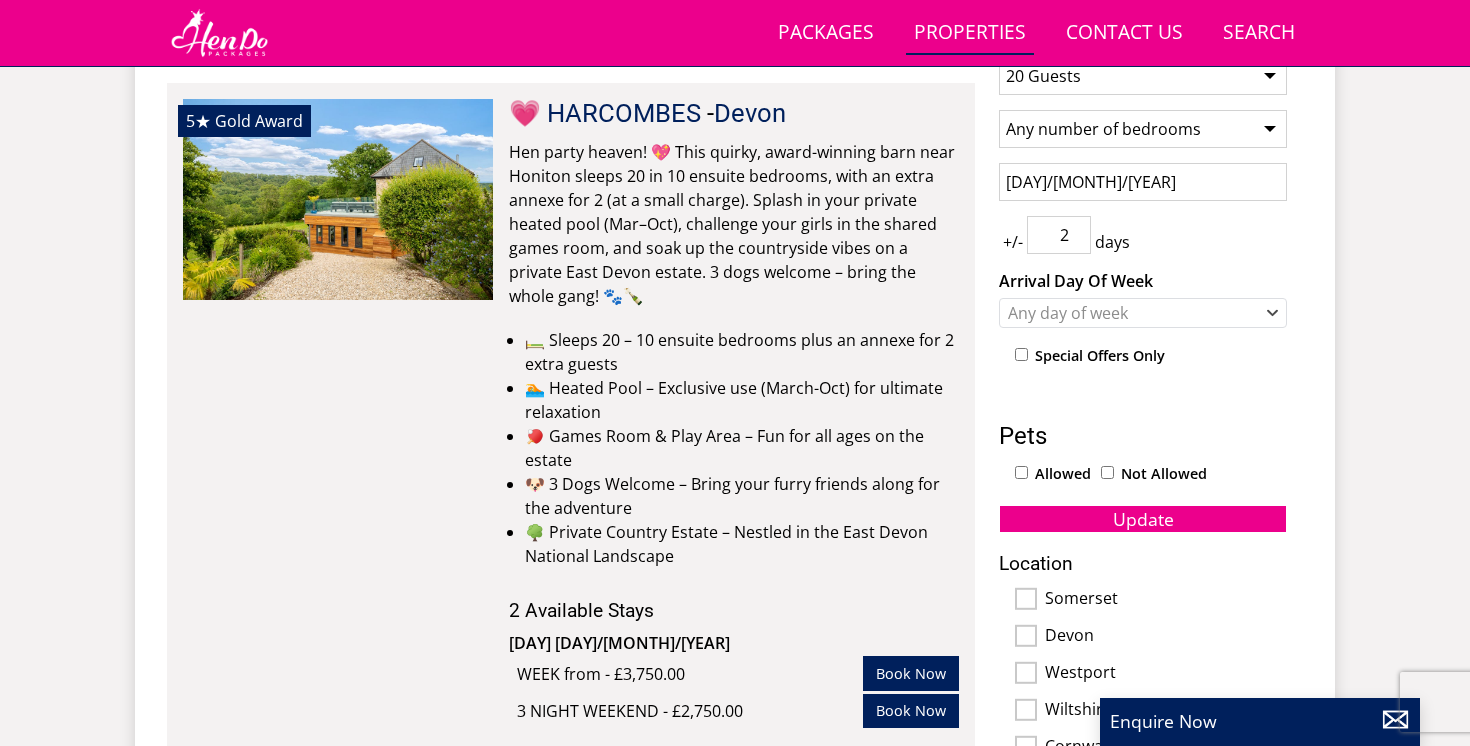 scroll, scrollTop: 753, scrollLeft: 0, axis: vertical 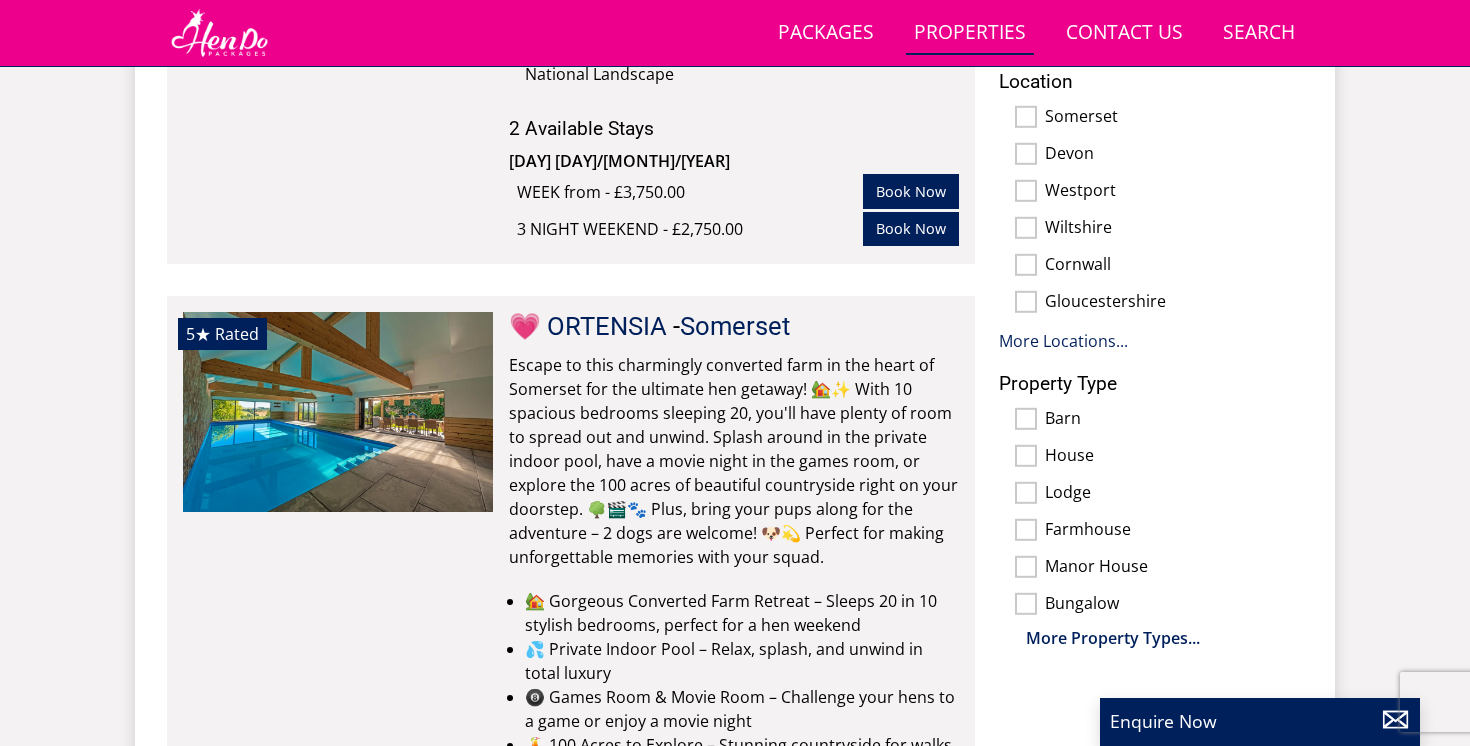 click on "Search
Menu
Packages
Properties
Contact Us  01823 804502
Search  Check Availability
Guests
1
2
3
4
5
6
7
8
9
10
11
12
13
14
15
16
17
18
19
20
21
22
23
24
25
26
27
28
29
30
31
32
Date
02/08/2025
Search
The Ultimate Hen Party Houses
The Ultimate Hen Party Houses" at bounding box center (735, 6717) 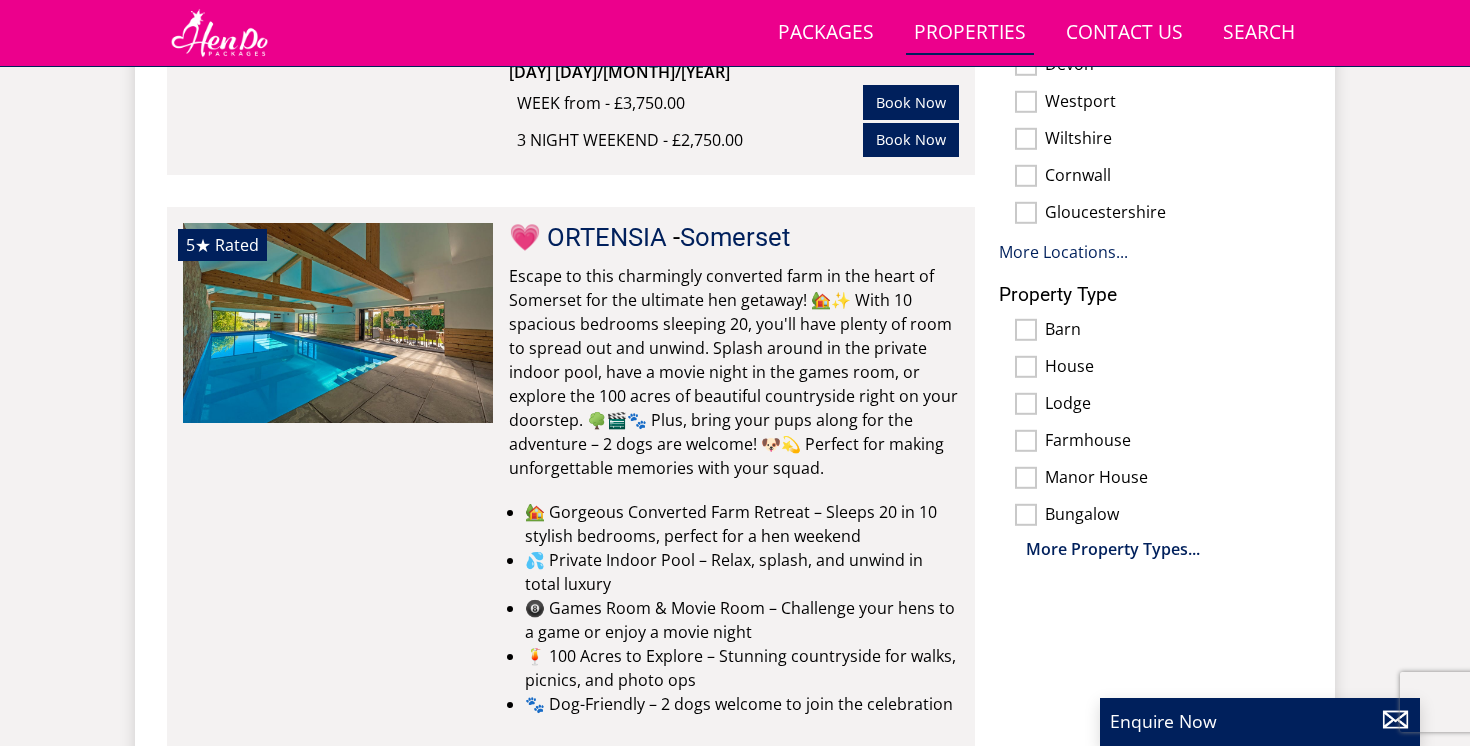 scroll, scrollTop: 1376, scrollLeft: 0, axis: vertical 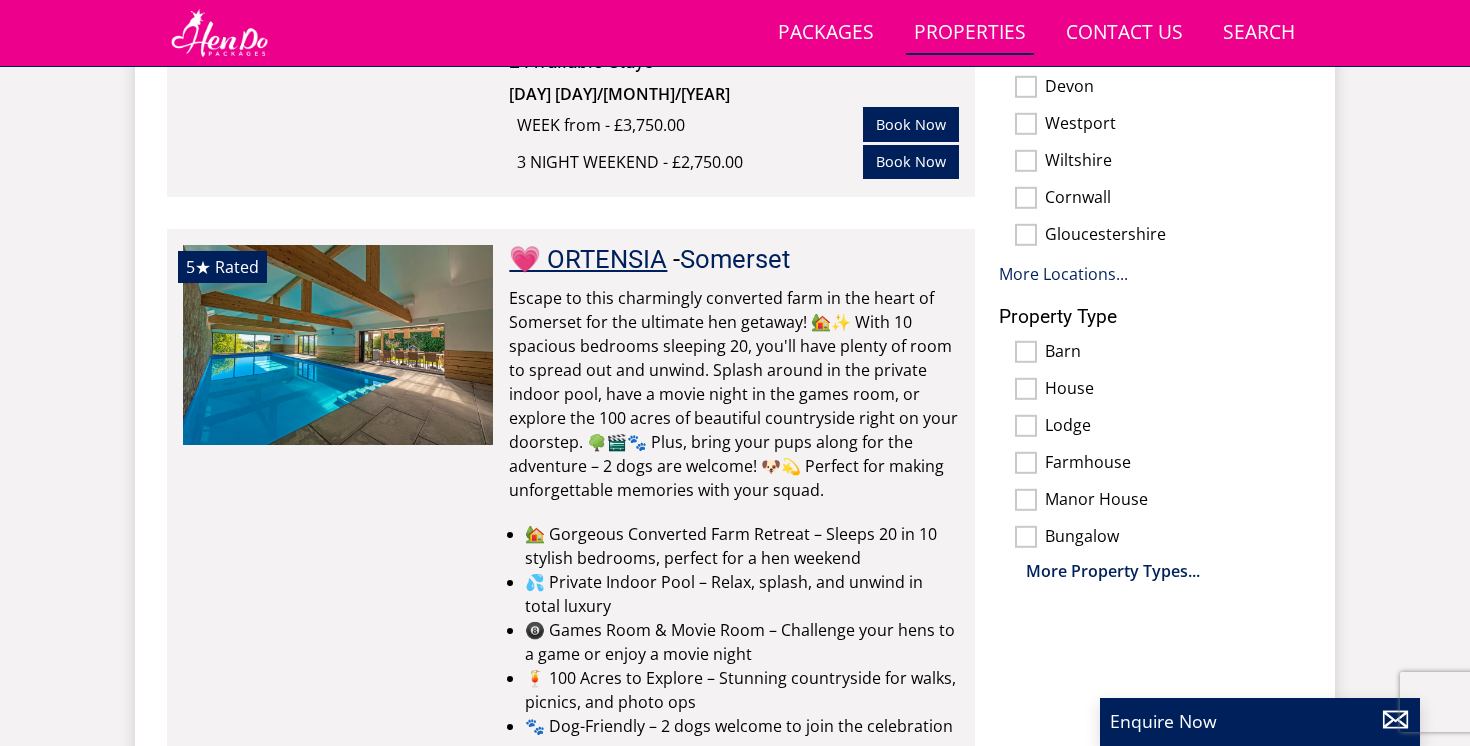 click on "💗 ORTENSIA" at bounding box center [588, 259] 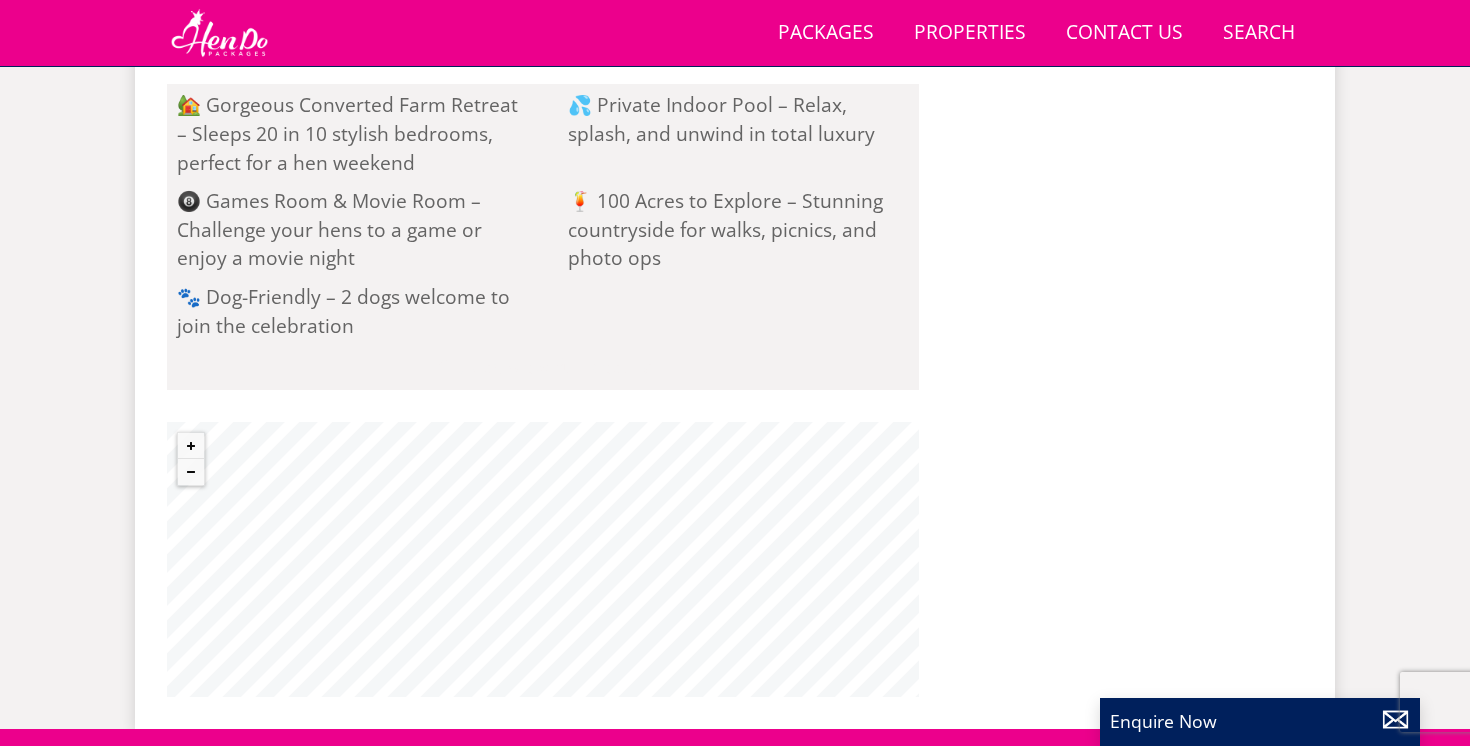 scroll, scrollTop: 2081, scrollLeft: 0, axis: vertical 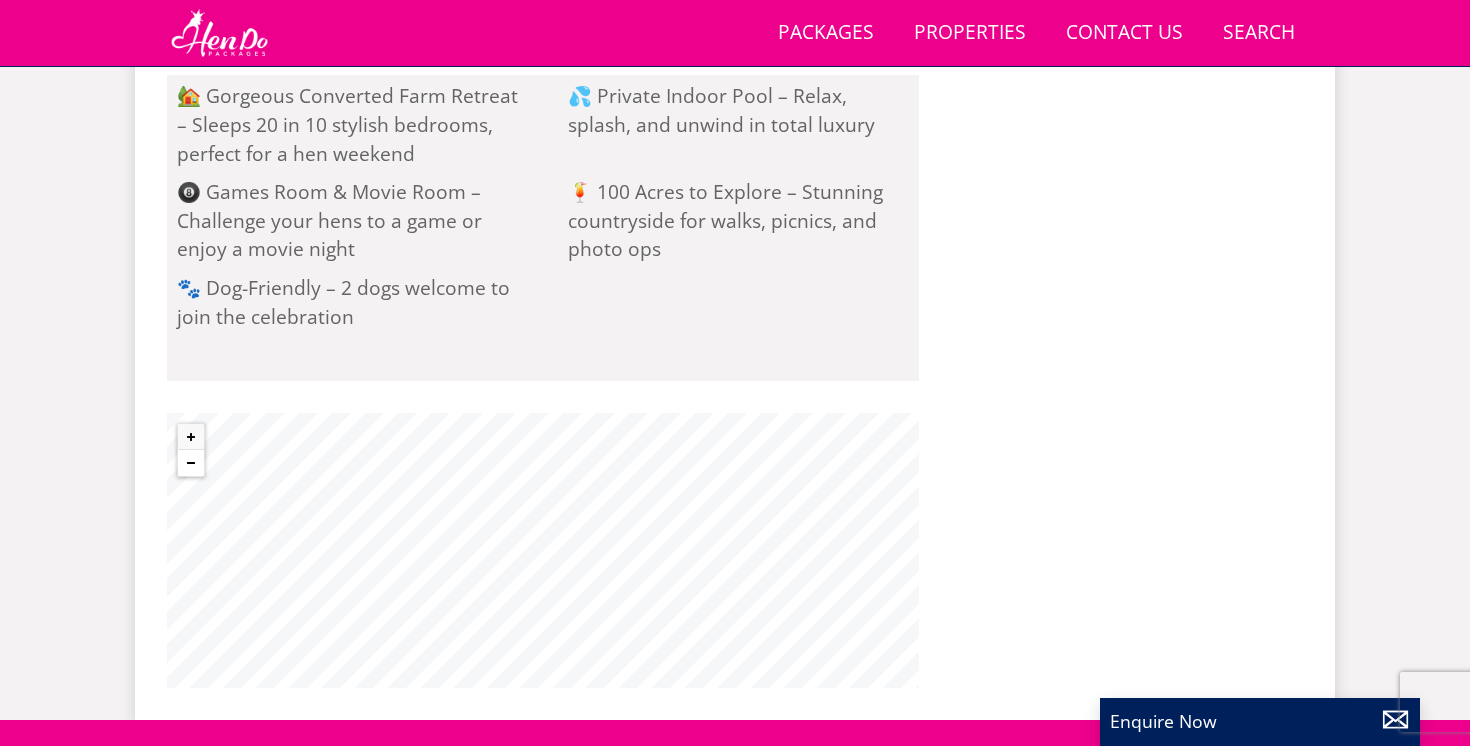 click at bounding box center (191, 463) 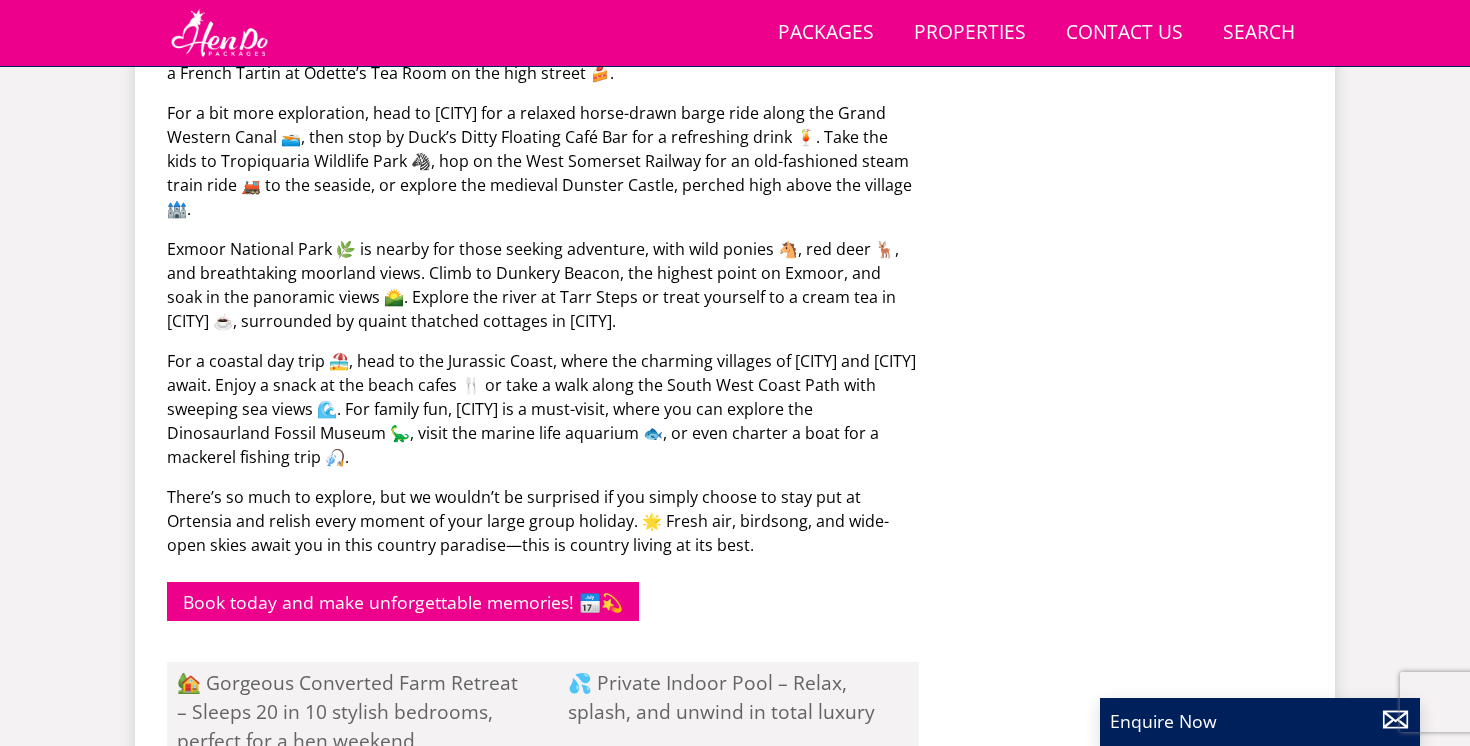 select on "20" 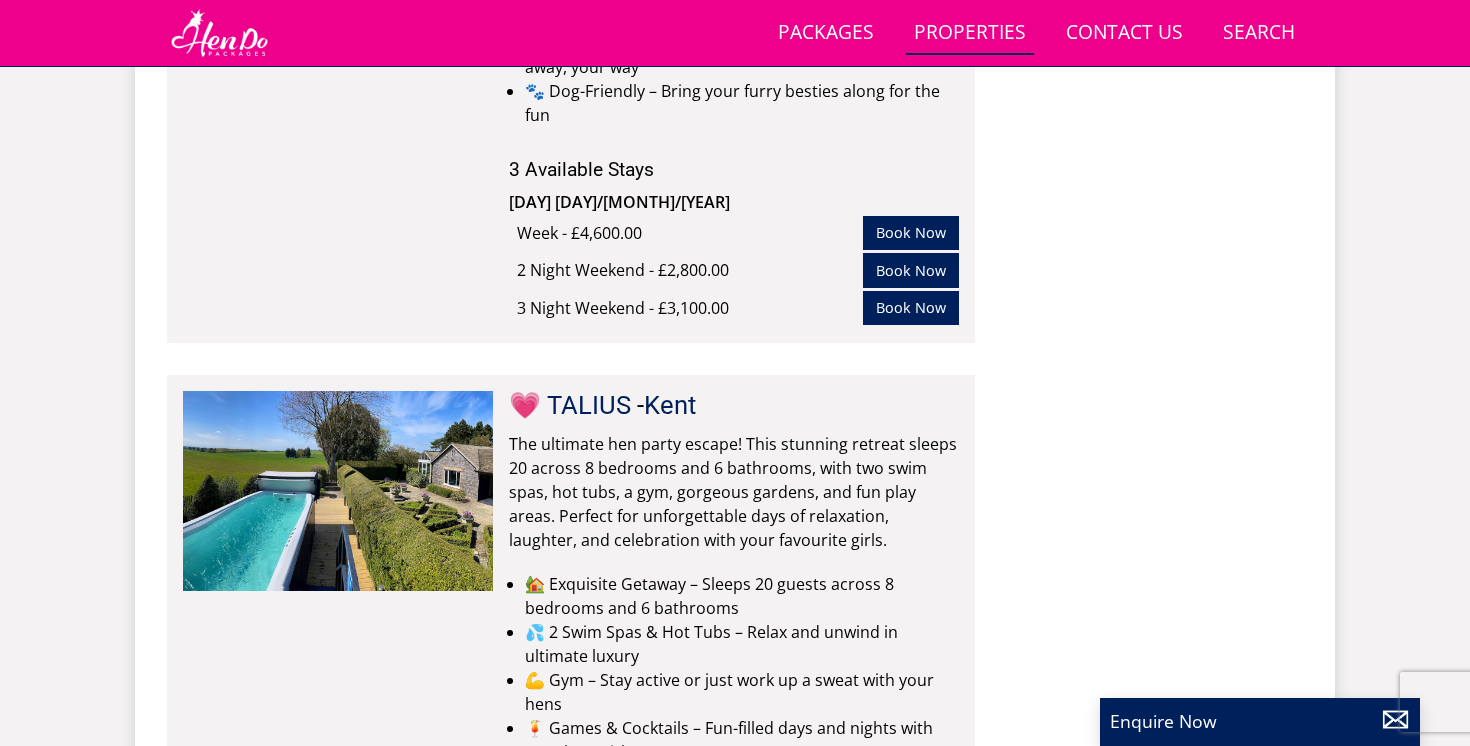 scroll, scrollTop: 2888, scrollLeft: 0, axis: vertical 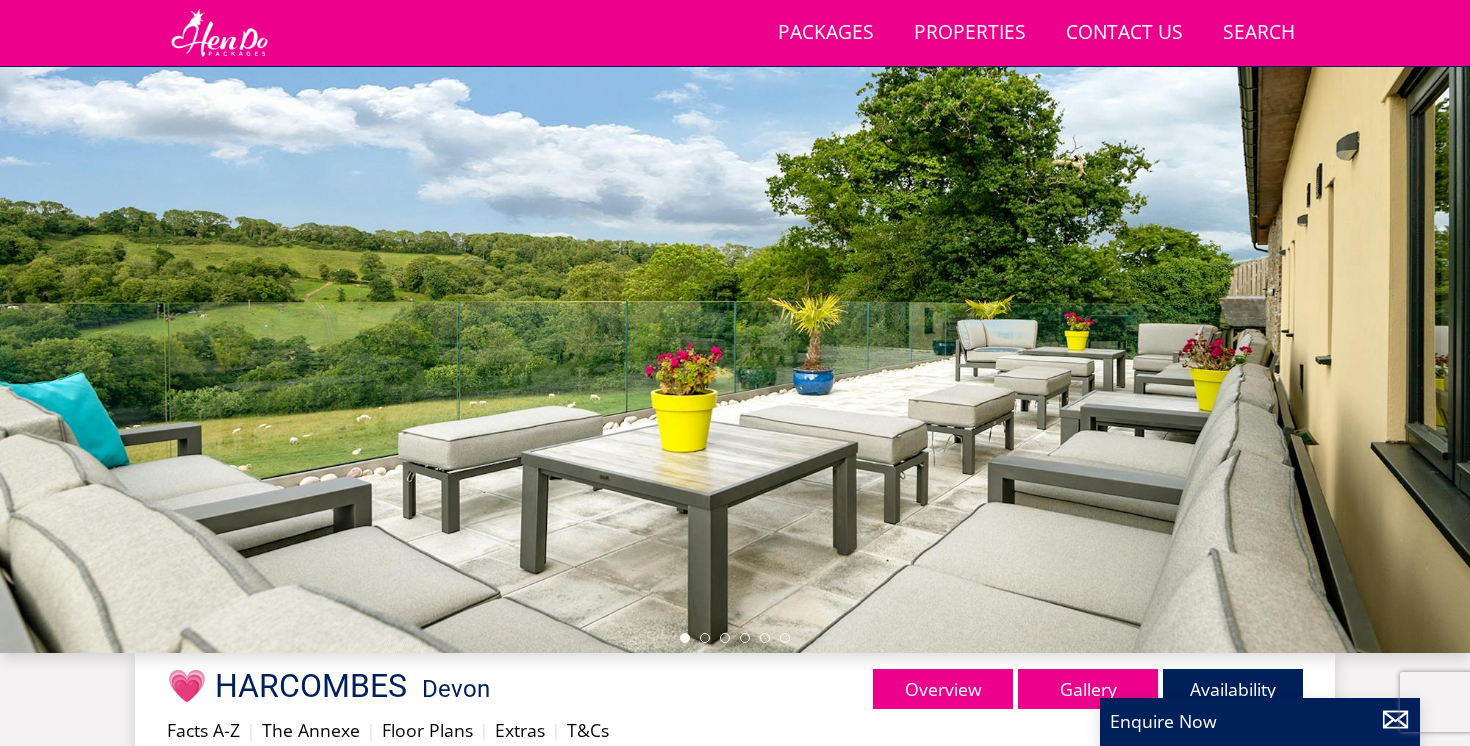 click at bounding box center (735, 303) 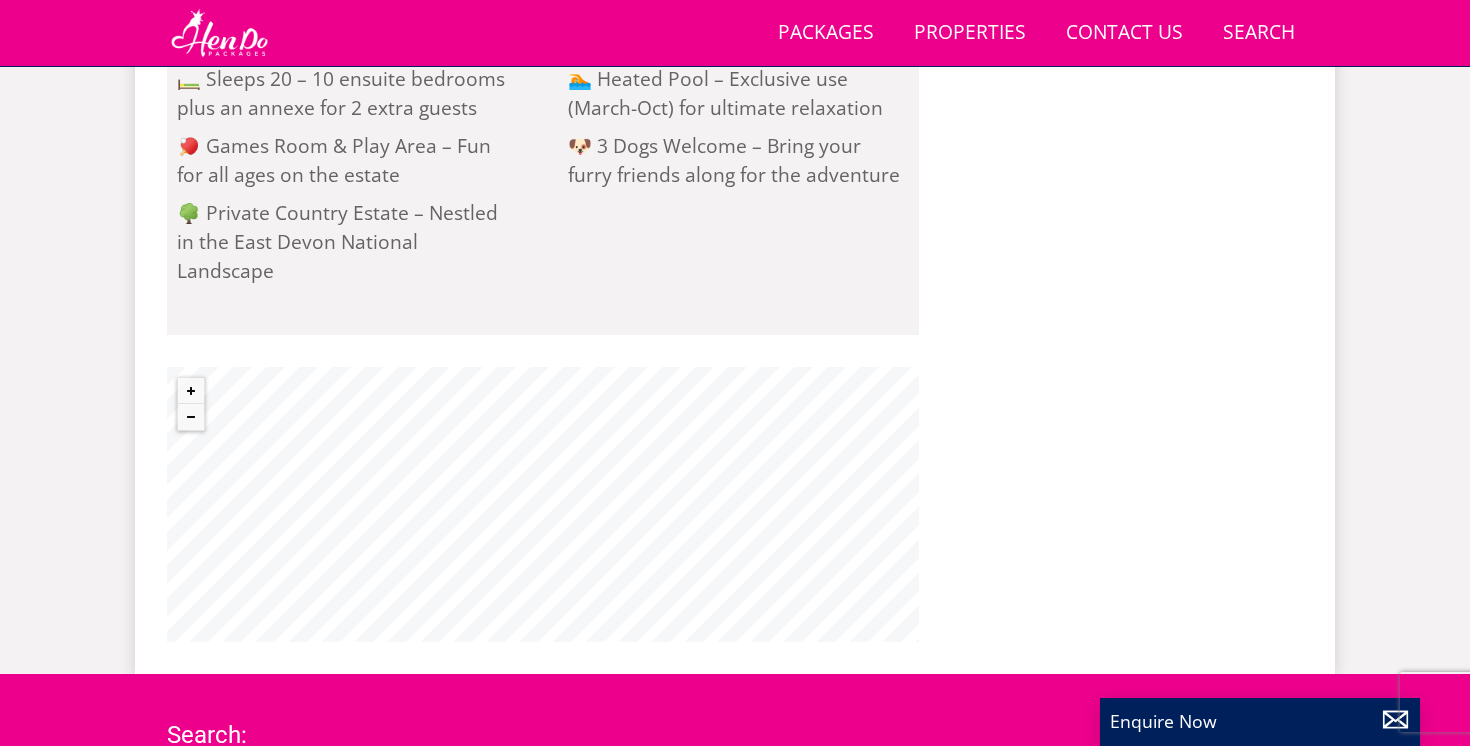 scroll, scrollTop: 2234, scrollLeft: 0, axis: vertical 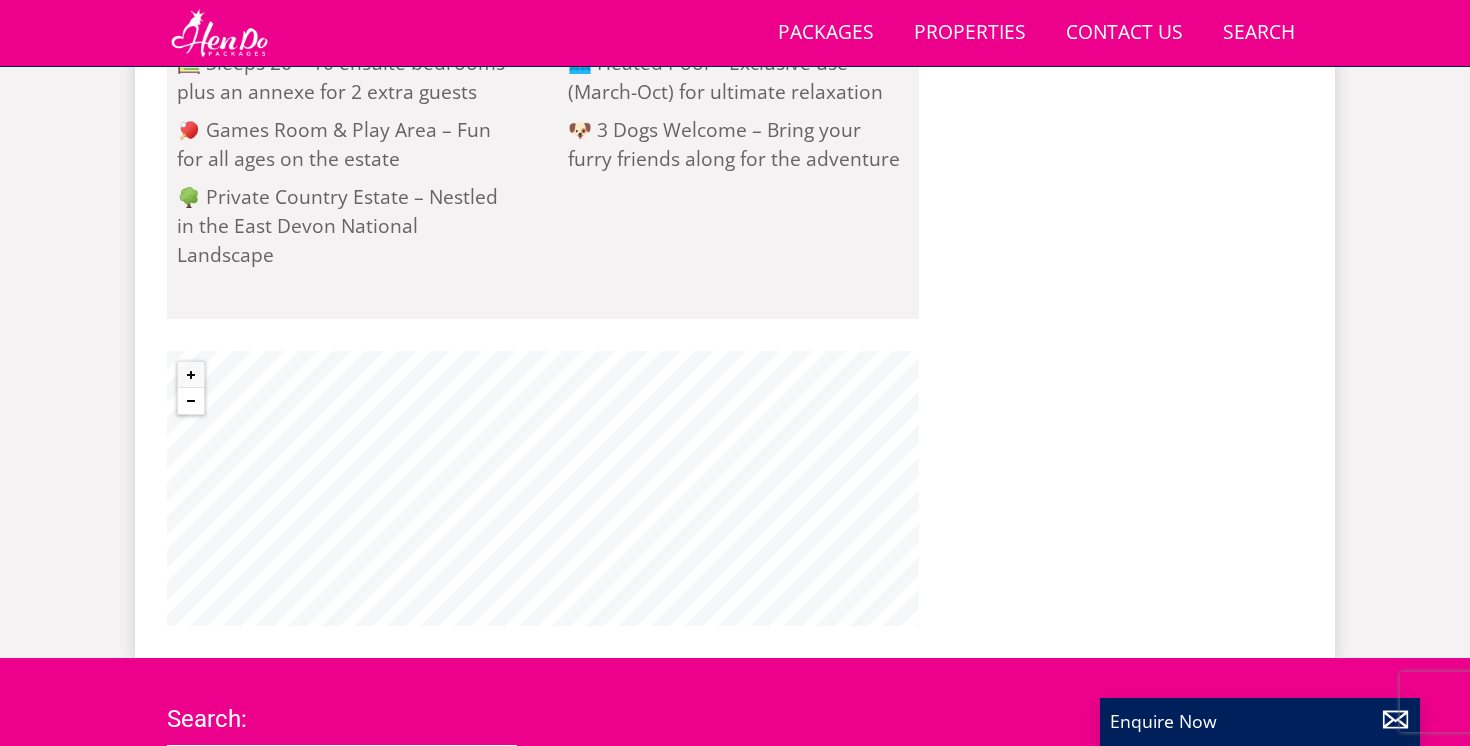 click at bounding box center (191, 401) 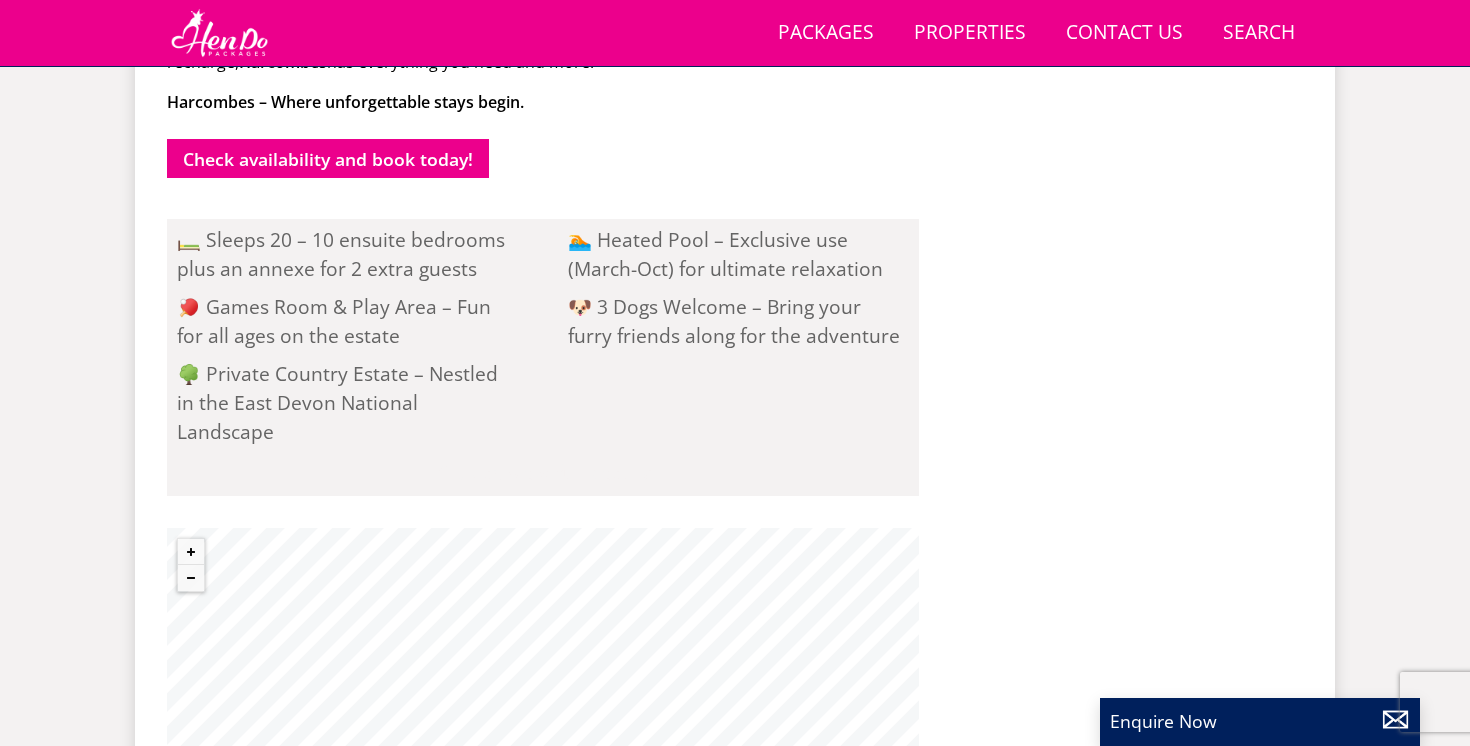 scroll, scrollTop: 2035, scrollLeft: 0, axis: vertical 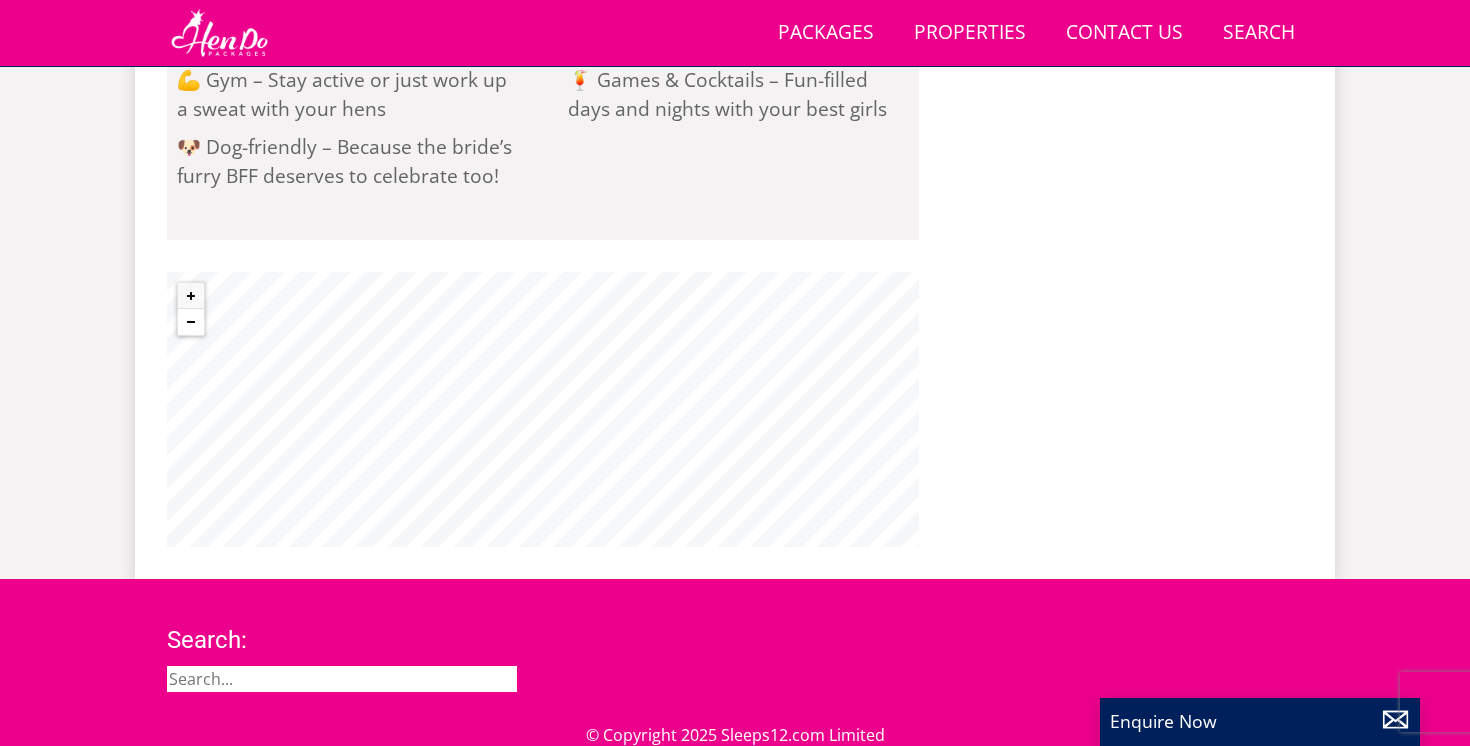 click at bounding box center [191, 322] 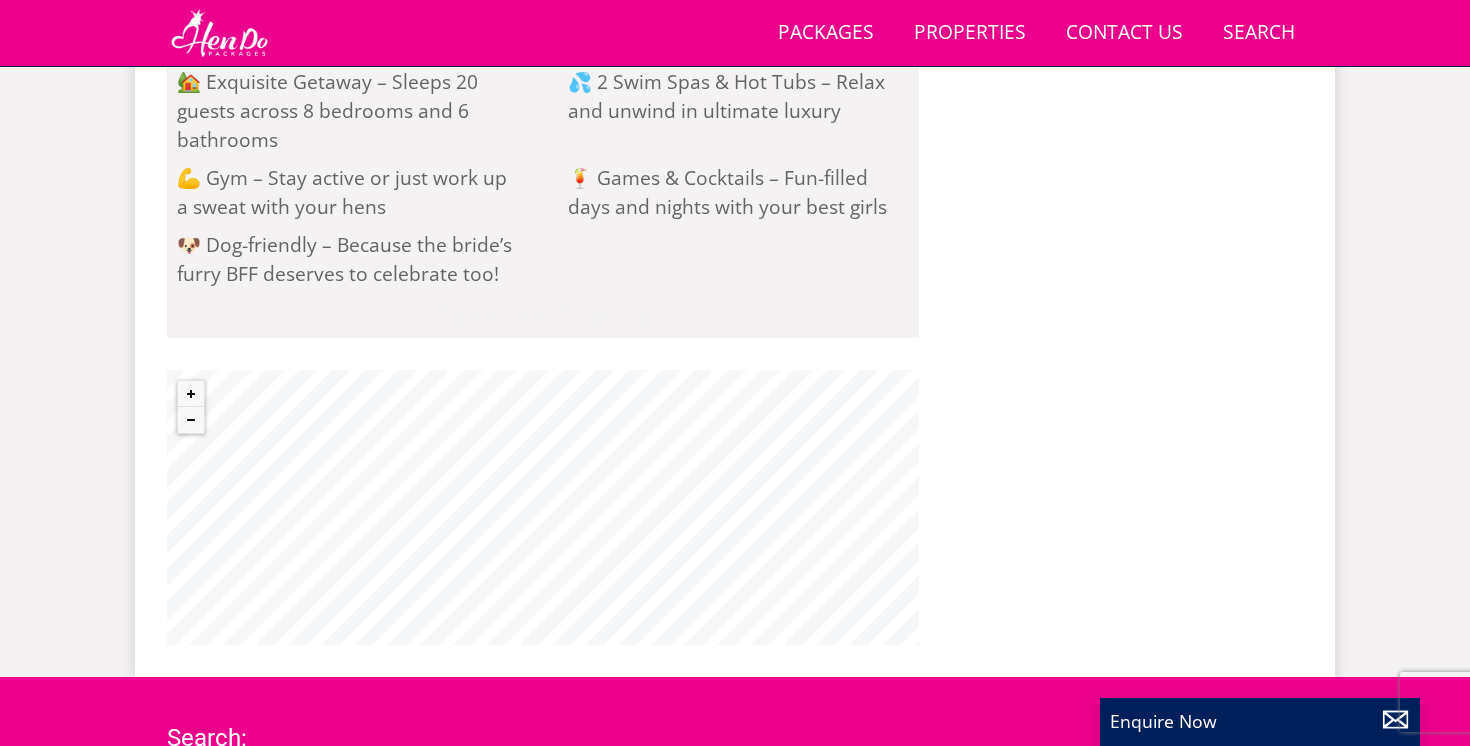 scroll, scrollTop: 1668, scrollLeft: 0, axis: vertical 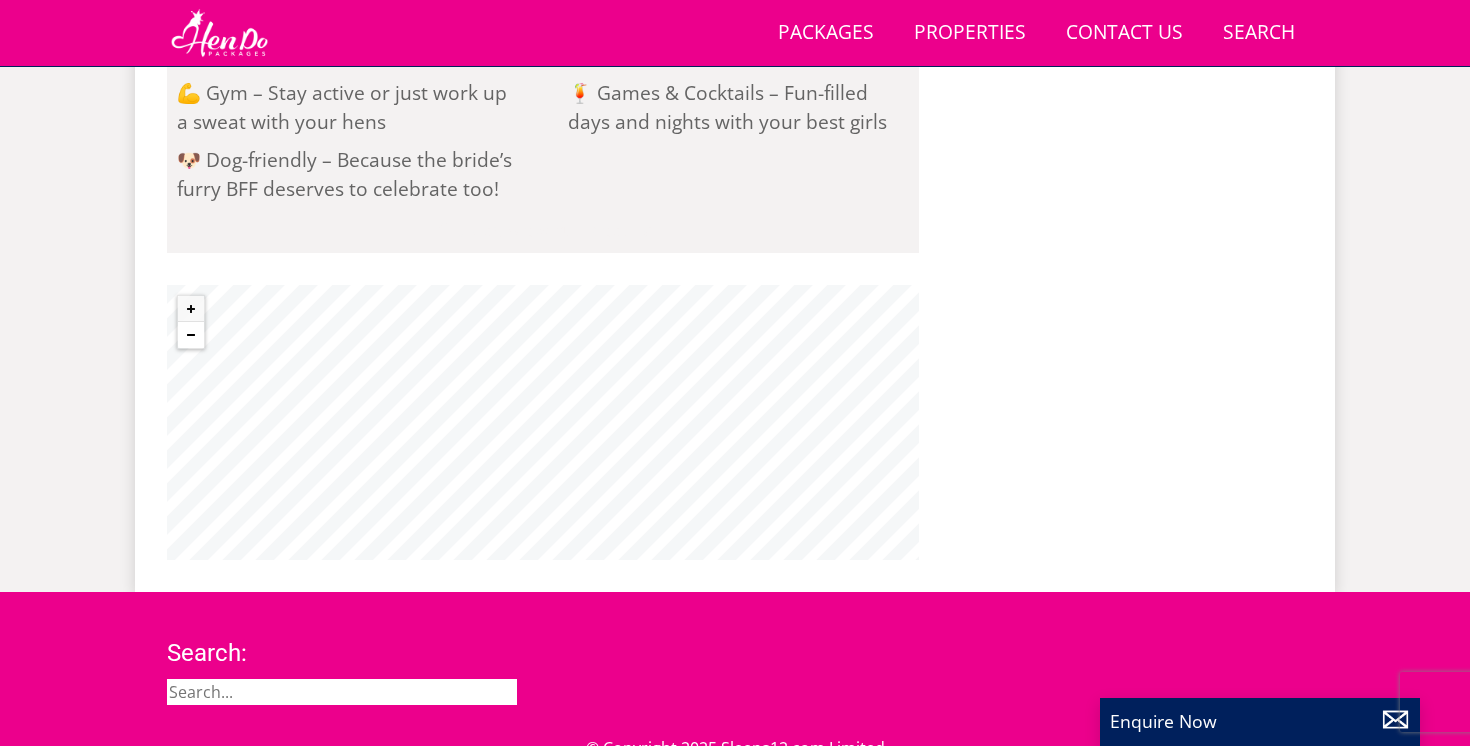 click at bounding box center (191, 335) 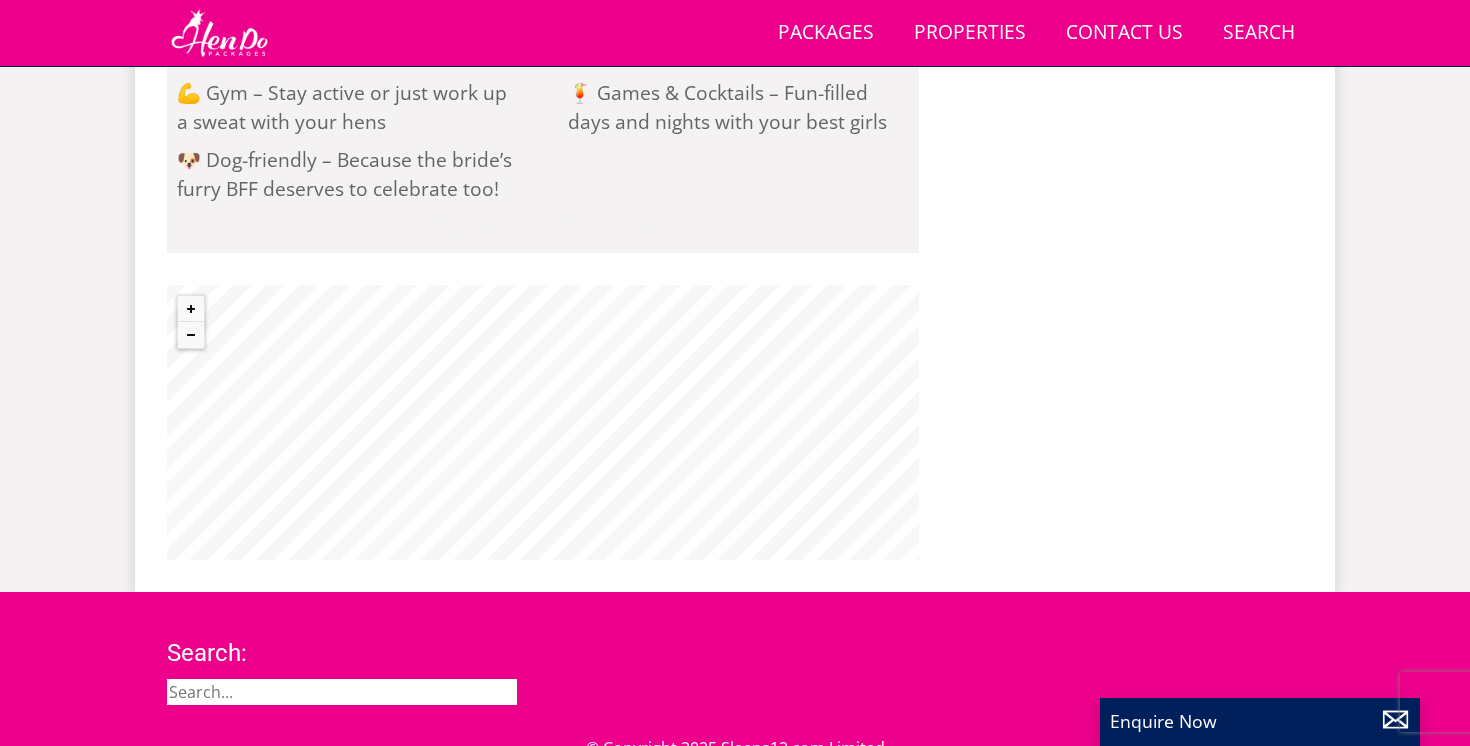 click on "Search
Menu
Packages
Properties
Contact Us  01823 804502
Search  Check Availability
Guests
1
2
3
4
5
6
7
8
9
10
11
12
13
14
15
16
17
18
19
20
21
22
23
24
25
26
27
28
29
30
31
32
Date
02/08/2025
Search
Properties" at bounding box center (735, -516) 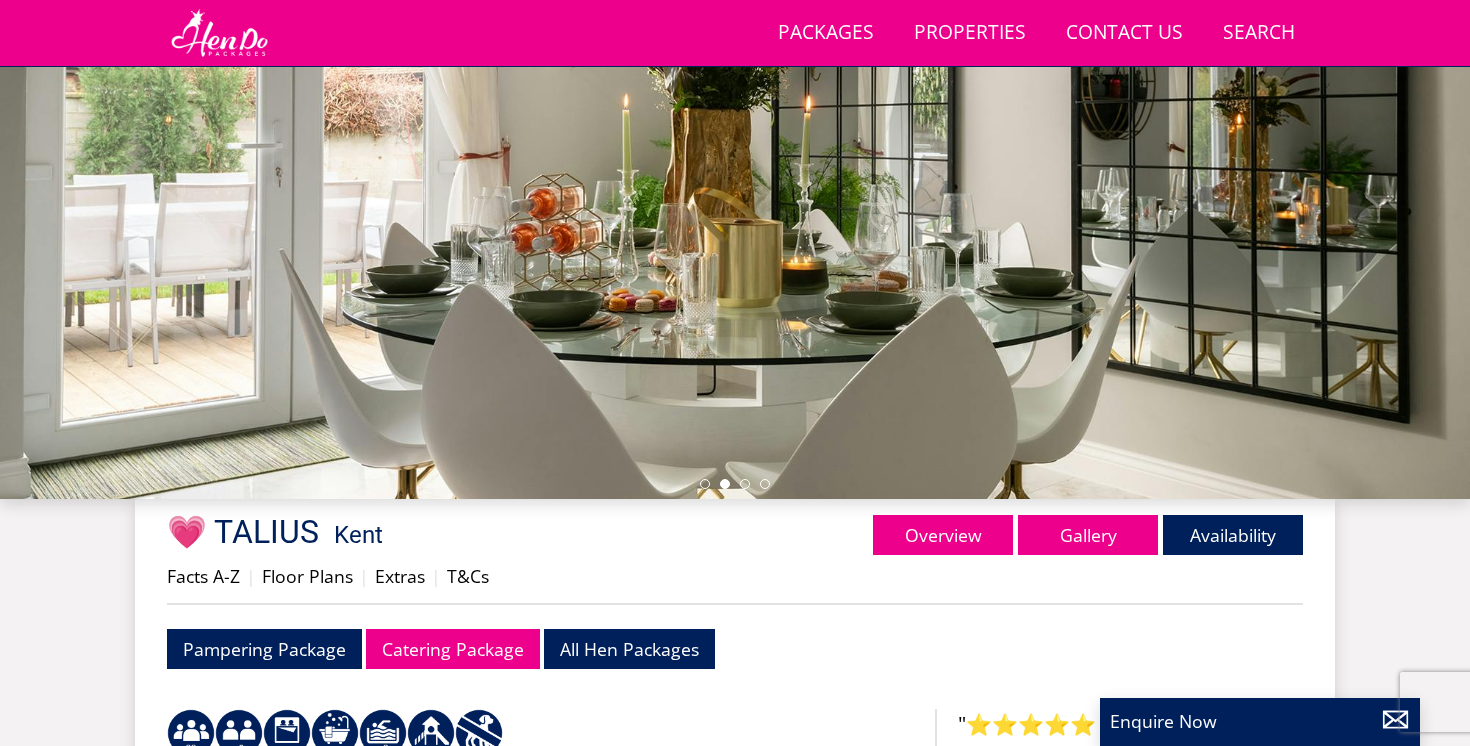 scroll, scrollTop: 317, scrollLeft: 0, axis: vertical 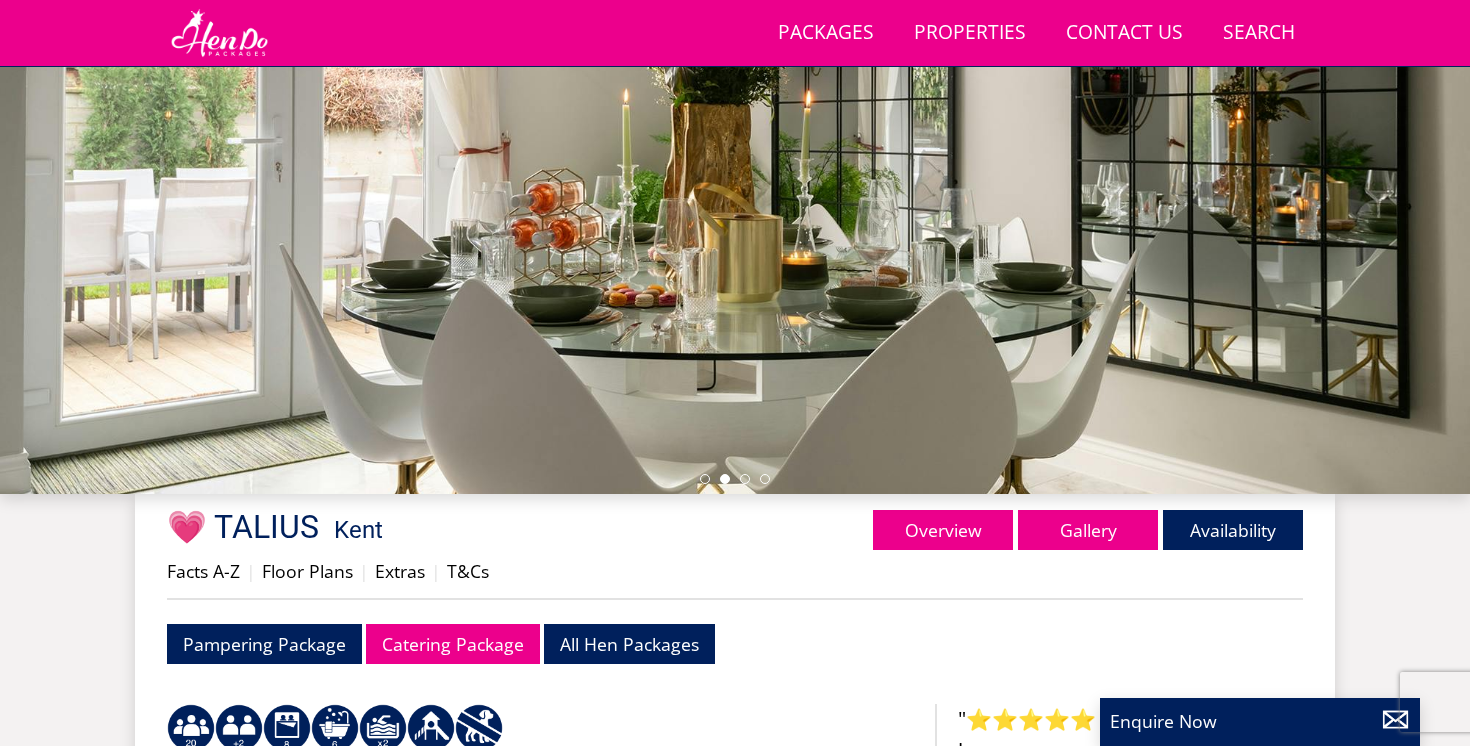 click on "Facts A-Z
Floor Plans
Extras
T&Cs" at bounding box center [735, 576] 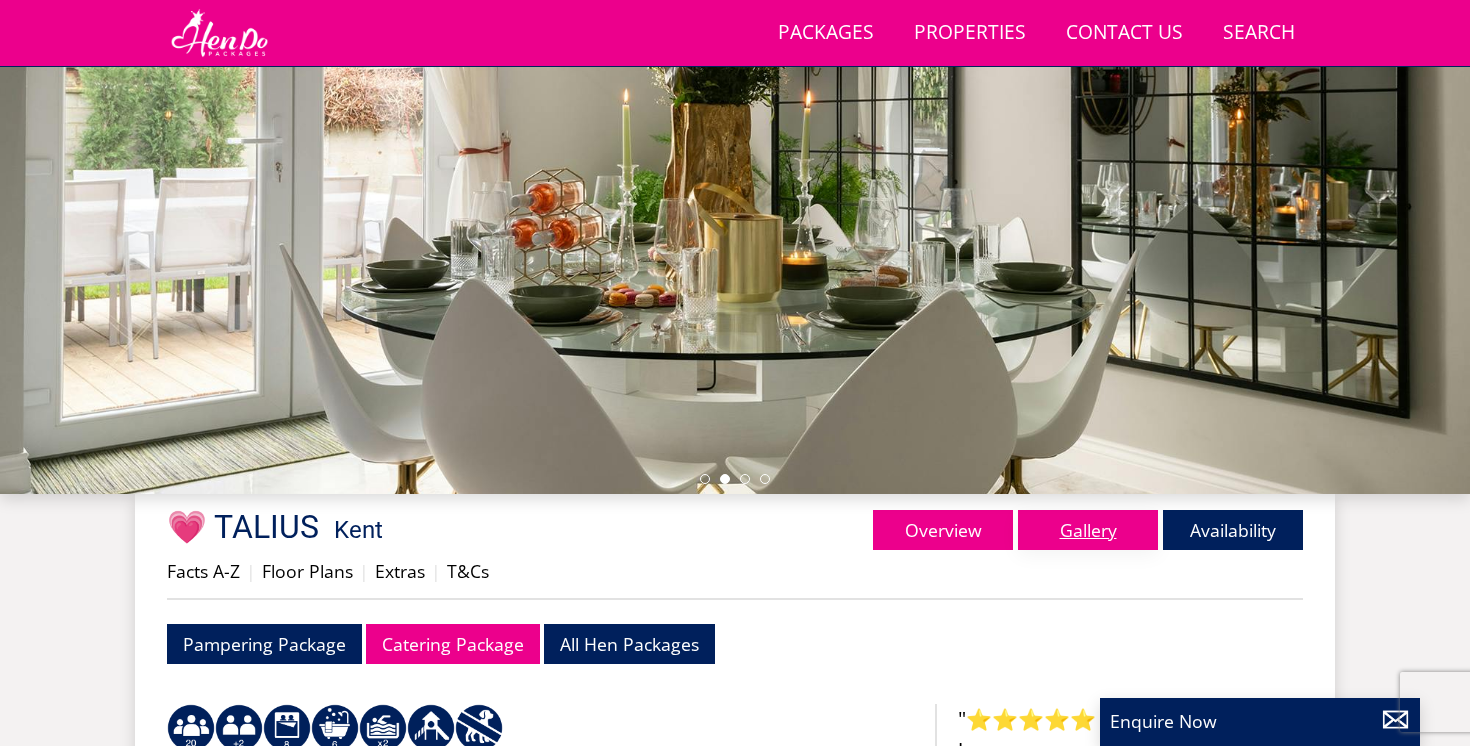 click on "Gallery" at bounding box center [1088, 530] 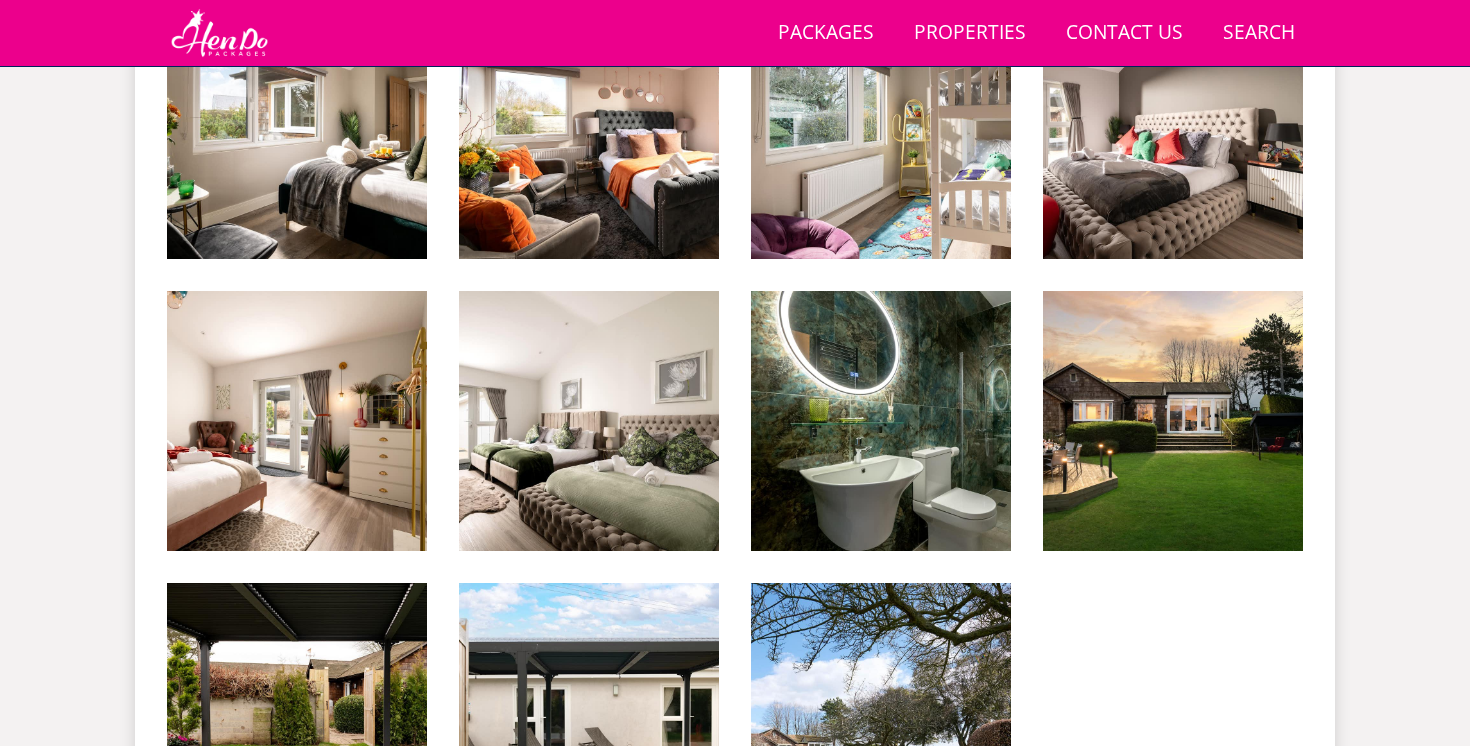 scroll, scrollTop: 2506, scrollLeft: 0, axis: vertical 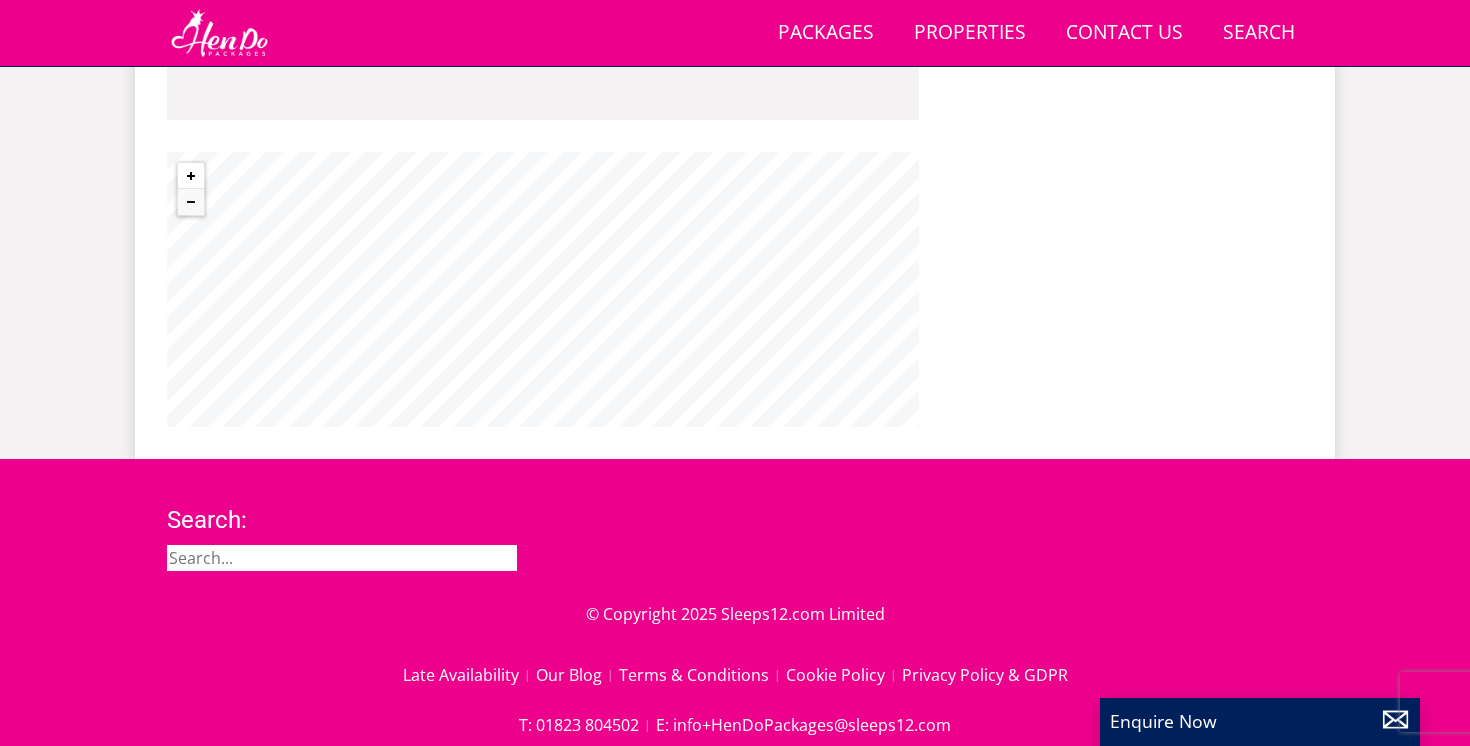 click at bounding box center (191, 176) 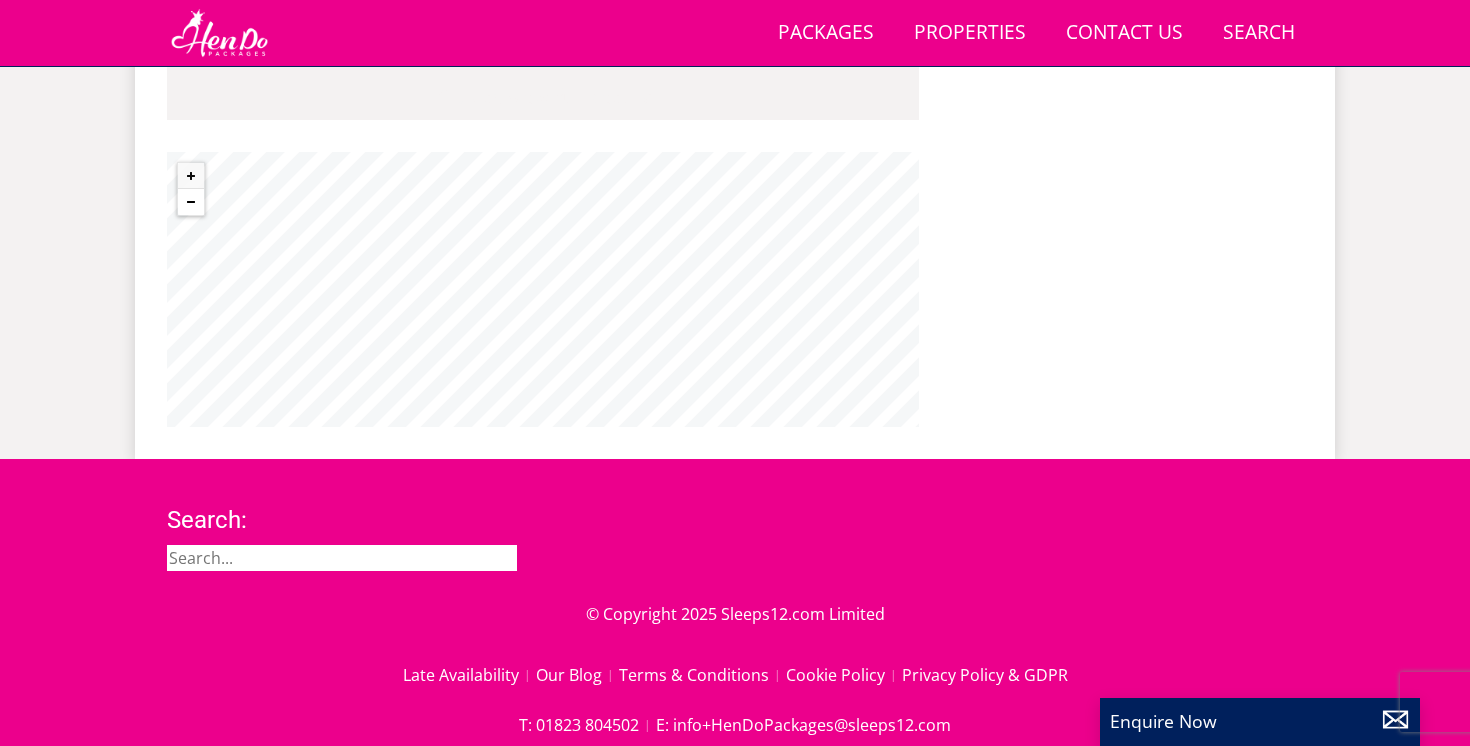 click at bounding box center (191, 202) 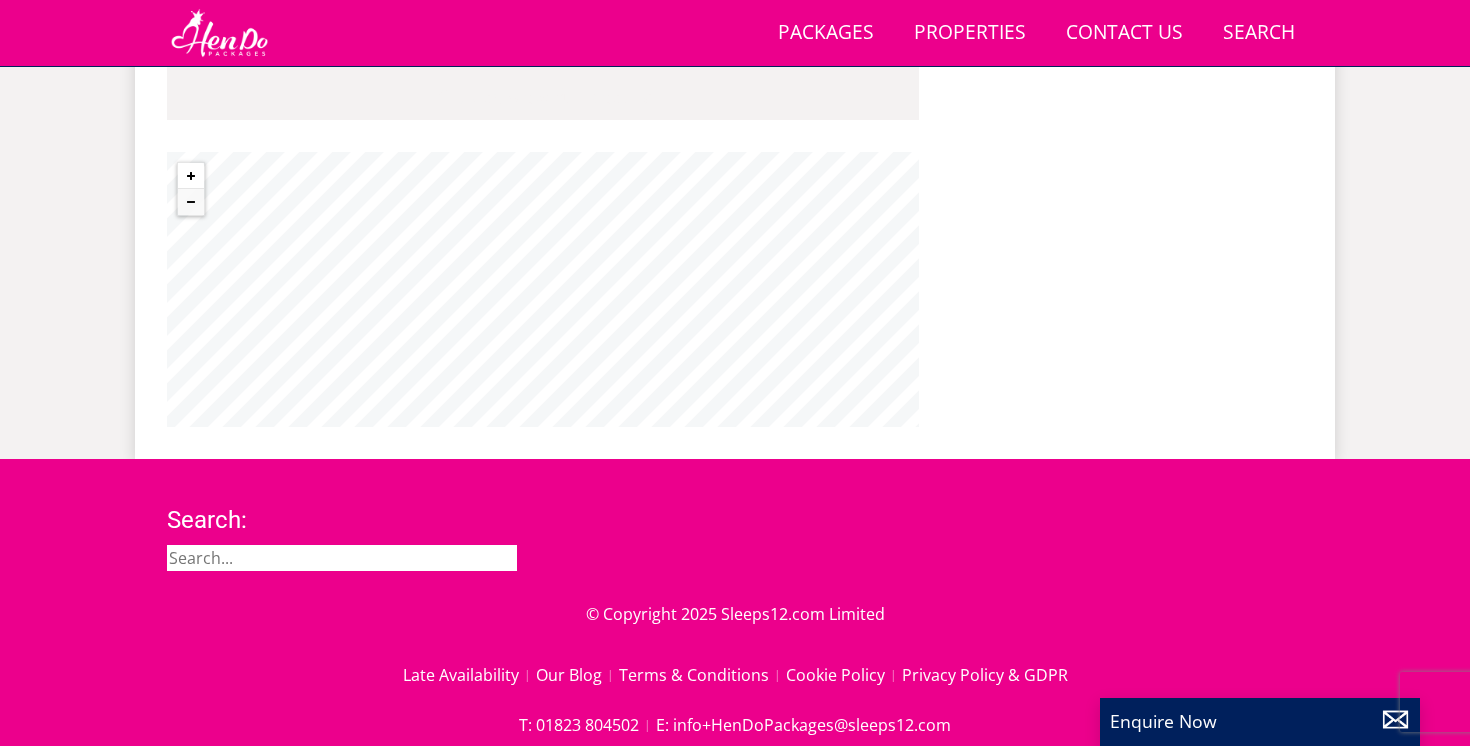 click at bounding box center (191, 176) 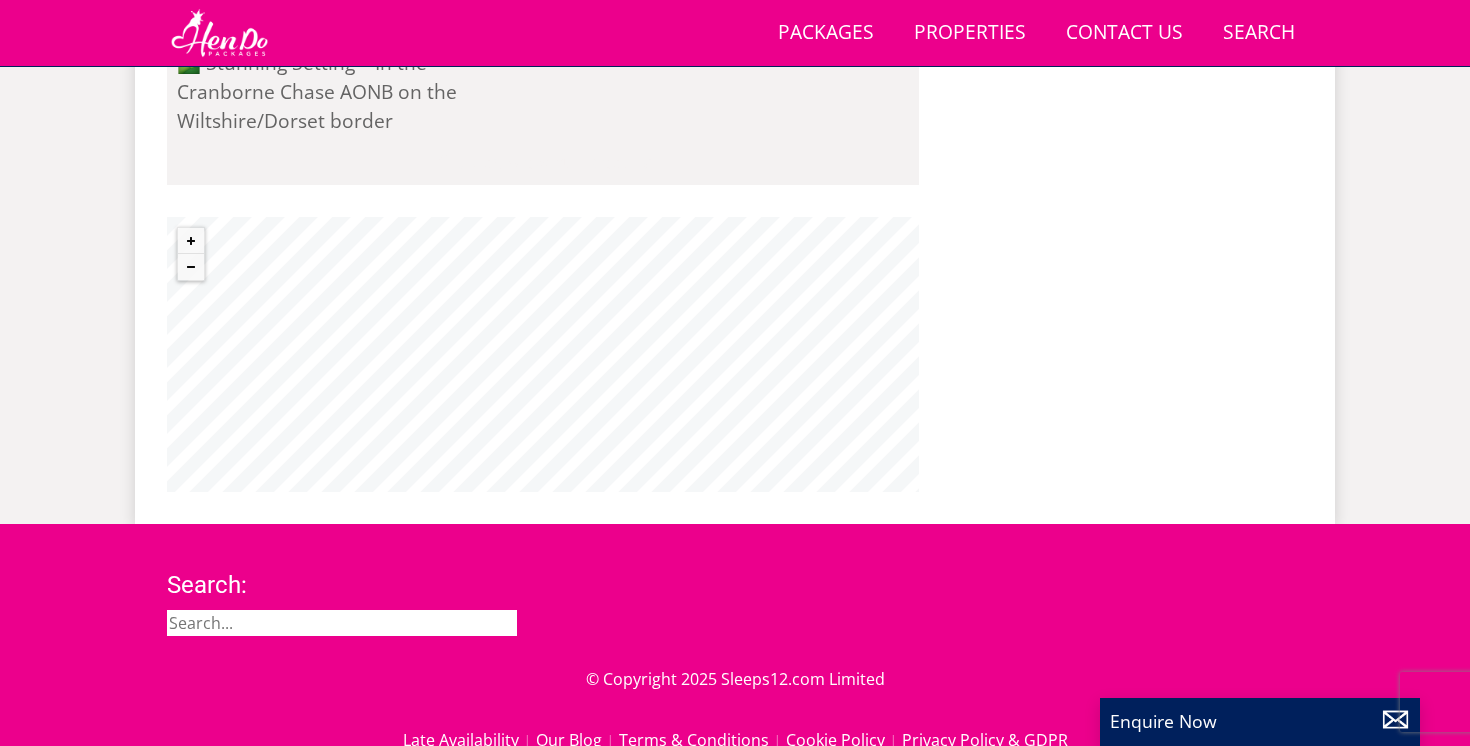 scroll, scrollTop: 1883, scrollLeft: 0, axis: vertical 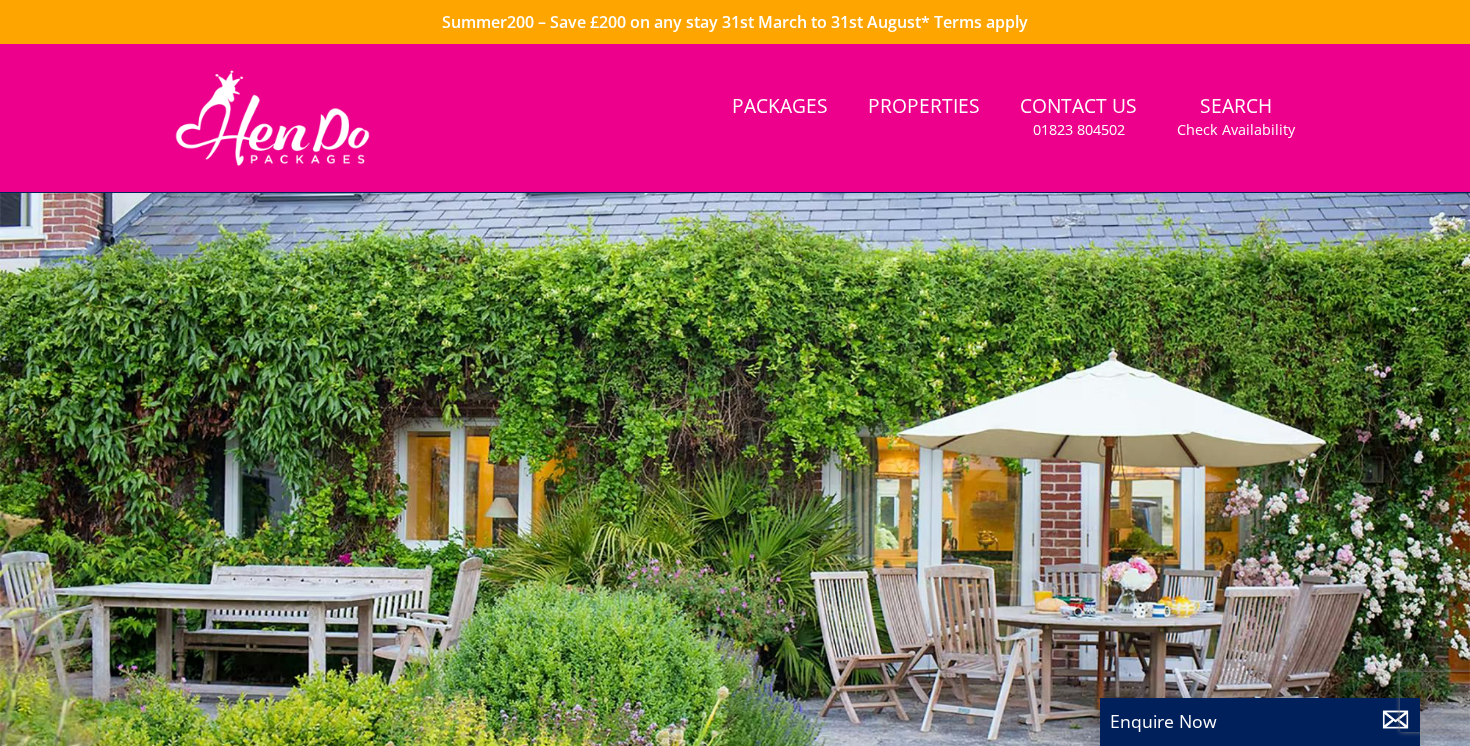 click at bounding box center [735, 543] 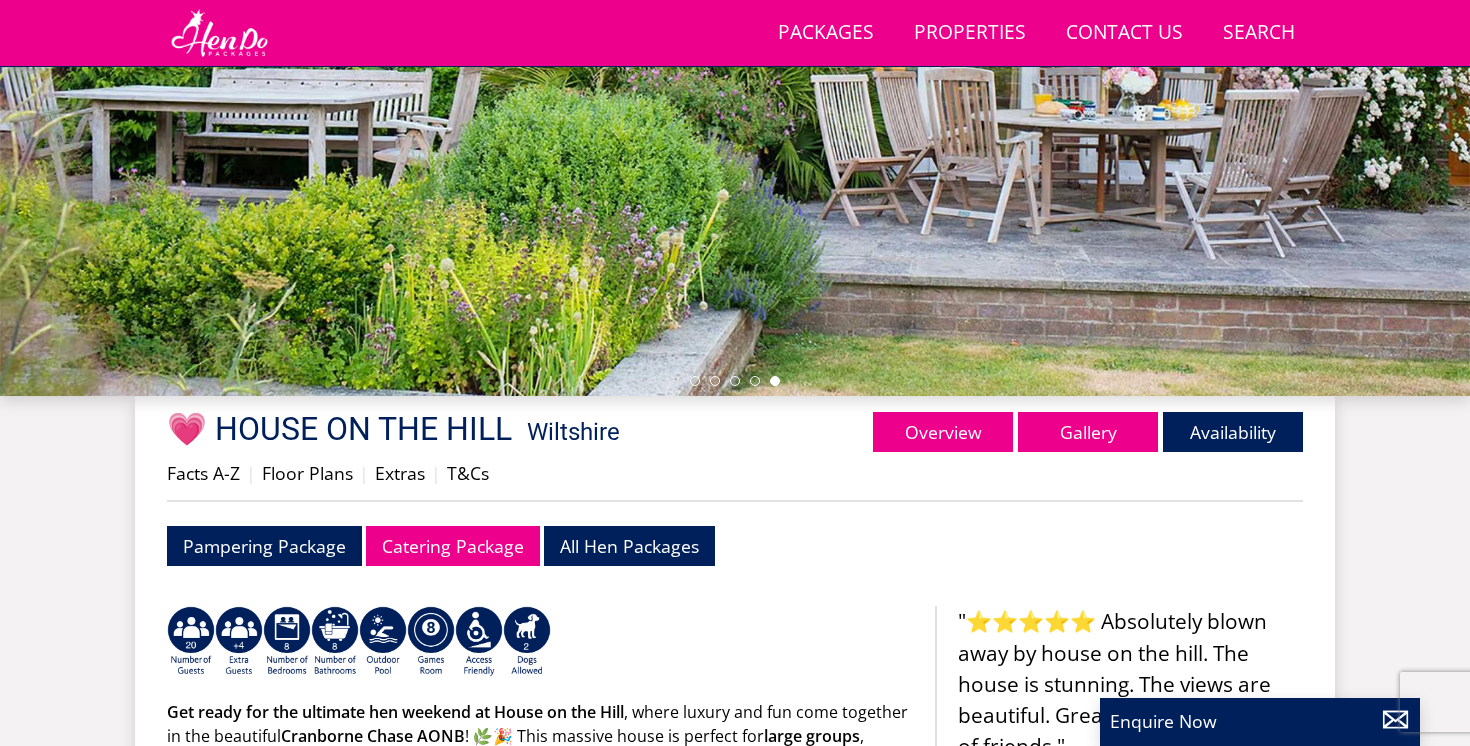 scroll, scrollTop: 432, scrollLeft: 0, axis: vertical 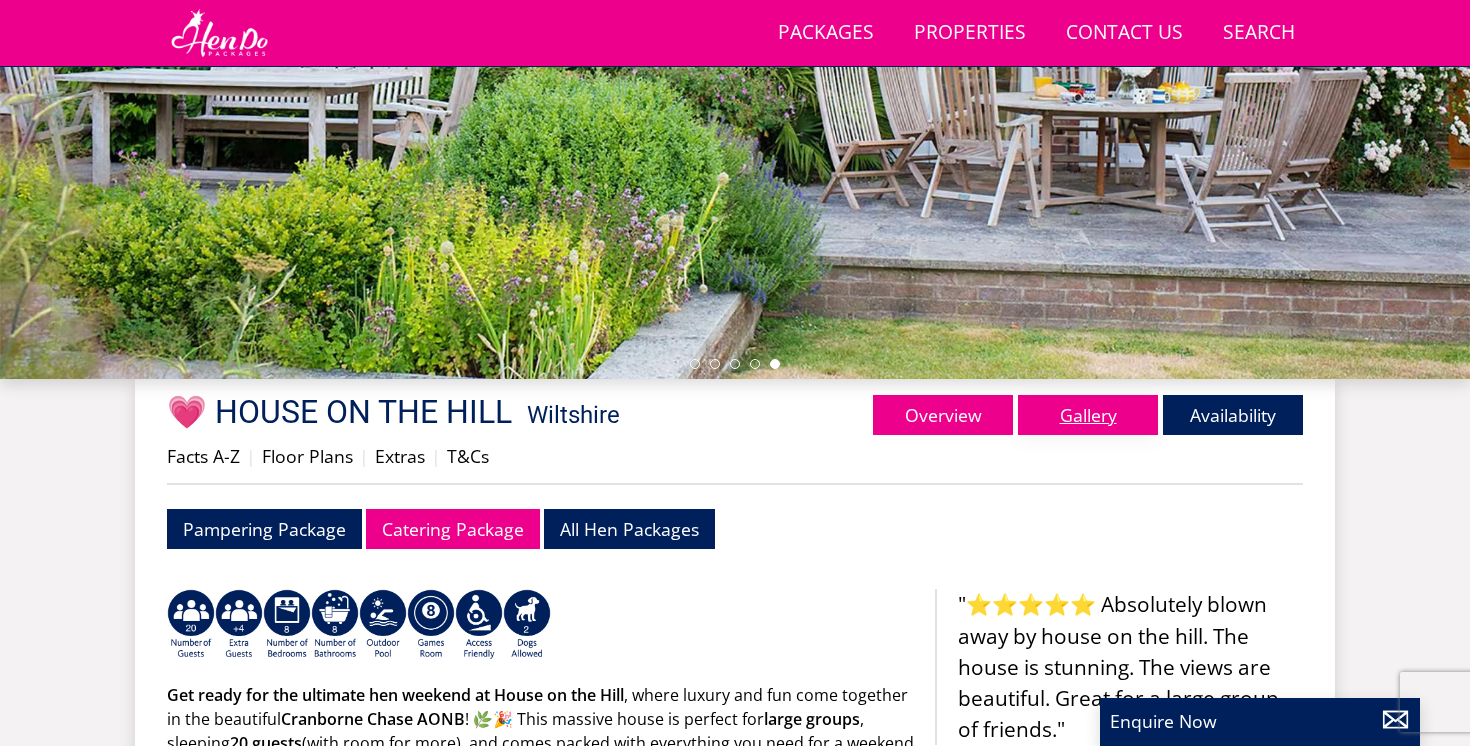 click on "Gallery" at bounding box center [1088, 415] 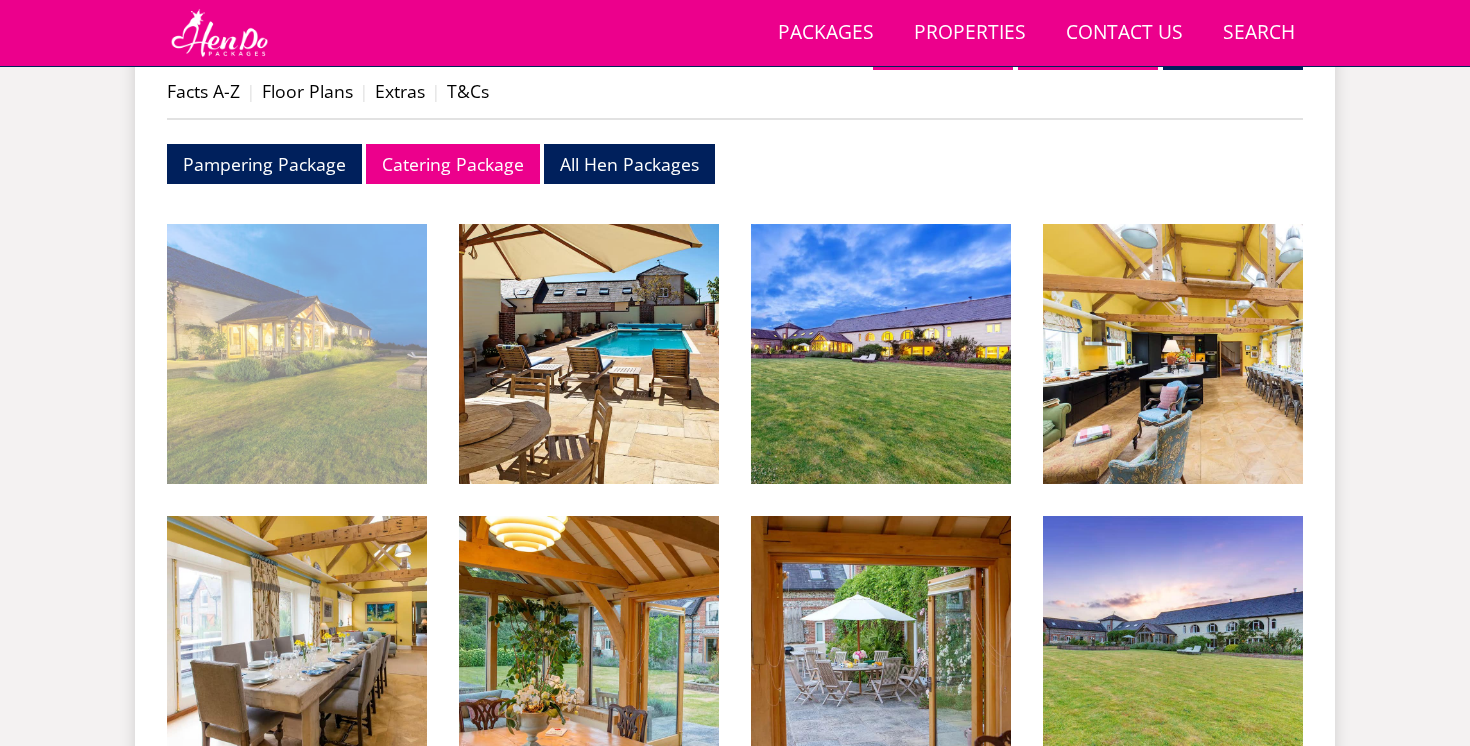scroll, scrollTop: 815, scrollLeft: 0, axis: vertical 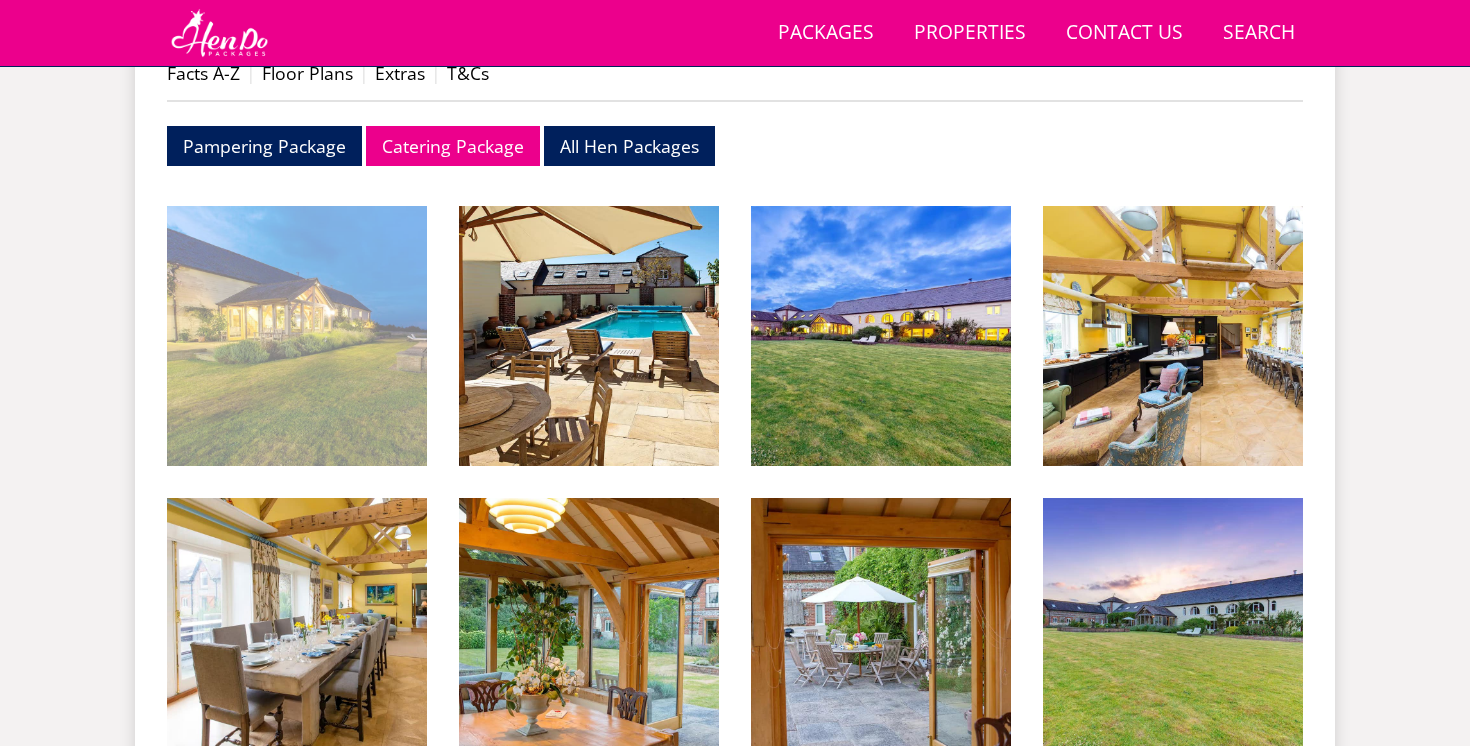 click at bounding box center (297, 336) 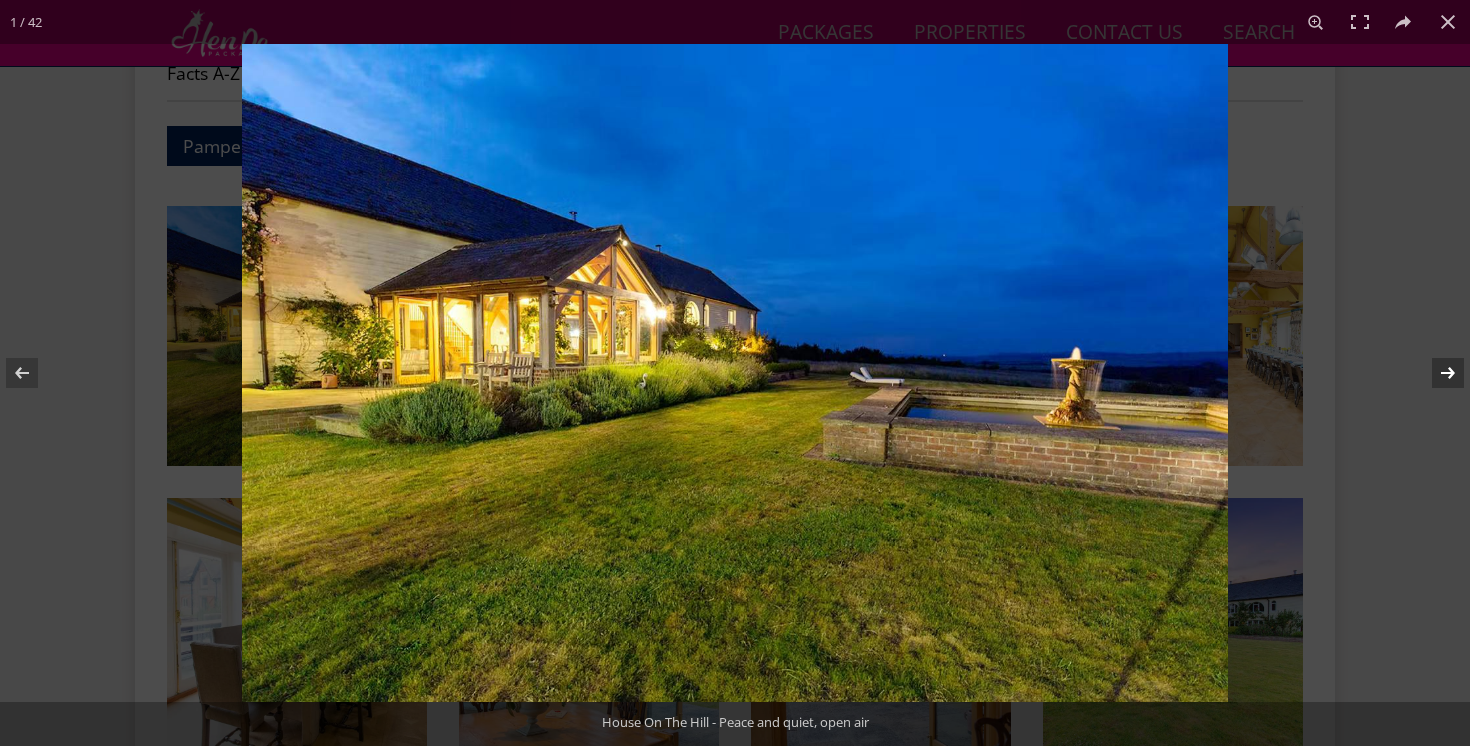 click at bounding box center [1435, 373] 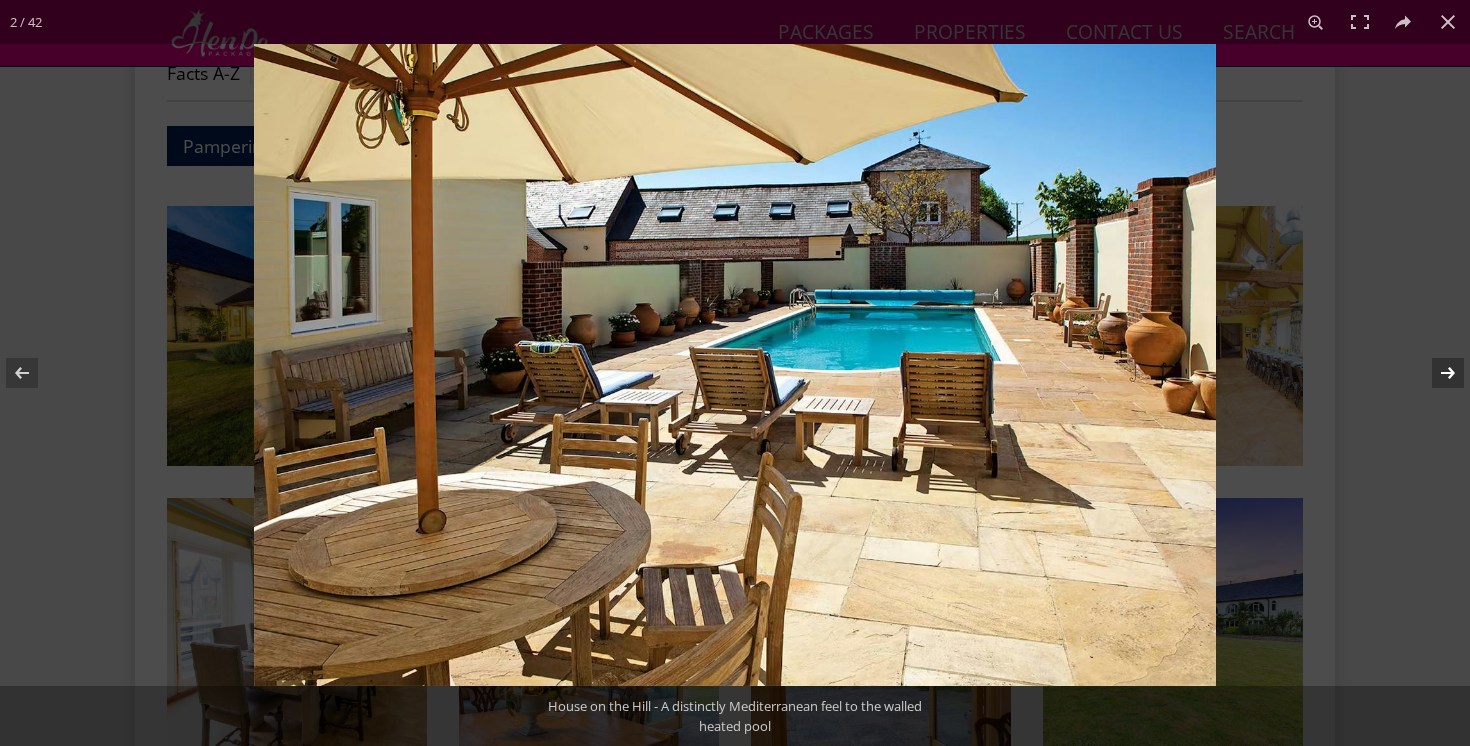 click at bounding box center (1435, 373) 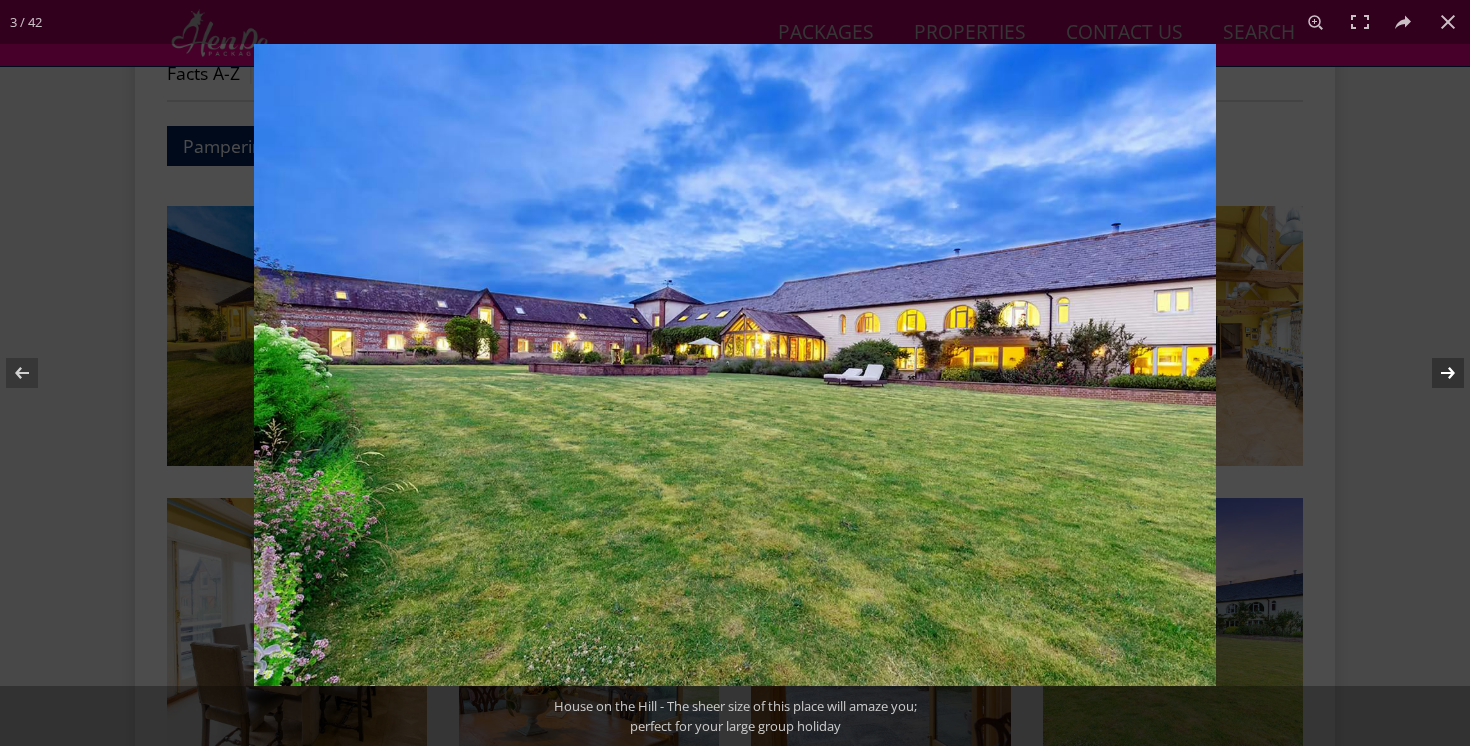 click at bounding box center [1435, 373] 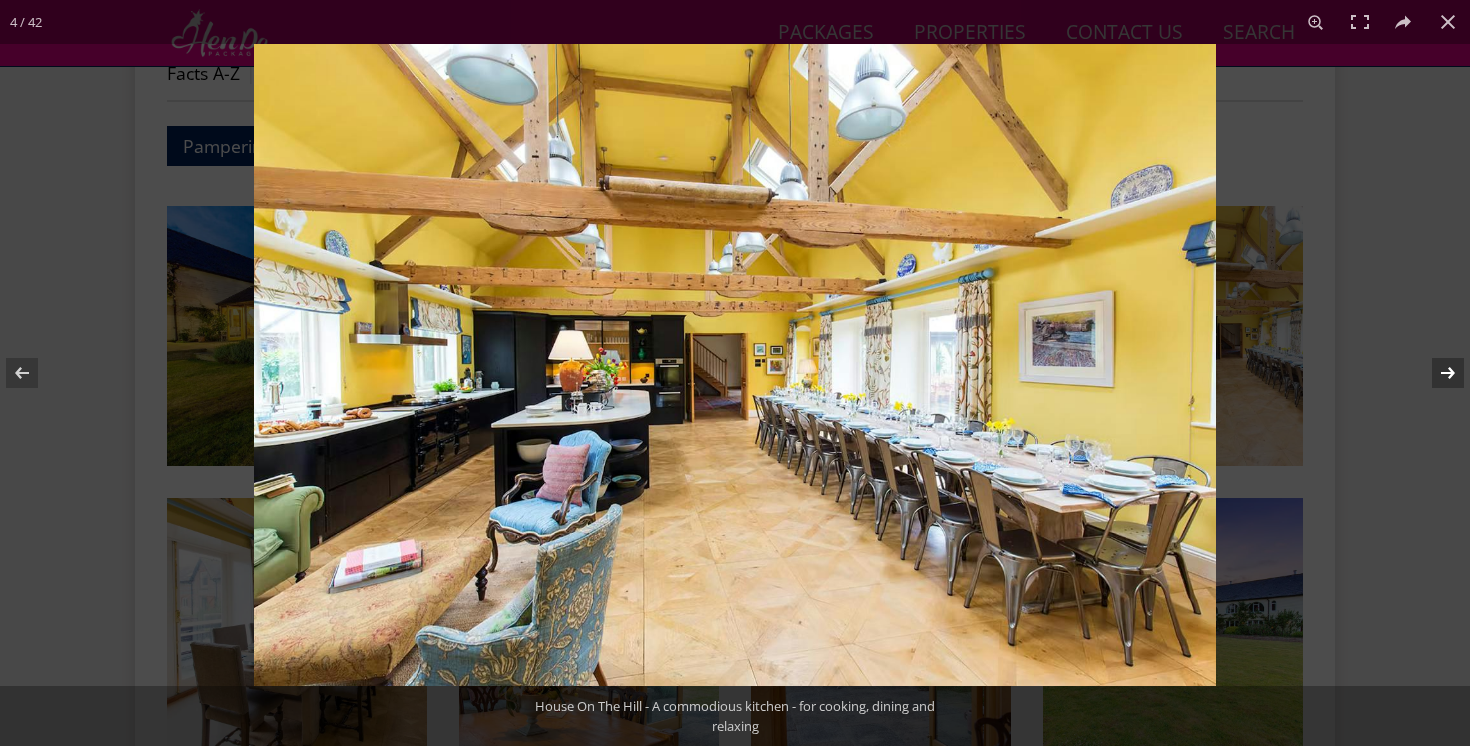 click at bounding box center (1435, 373) 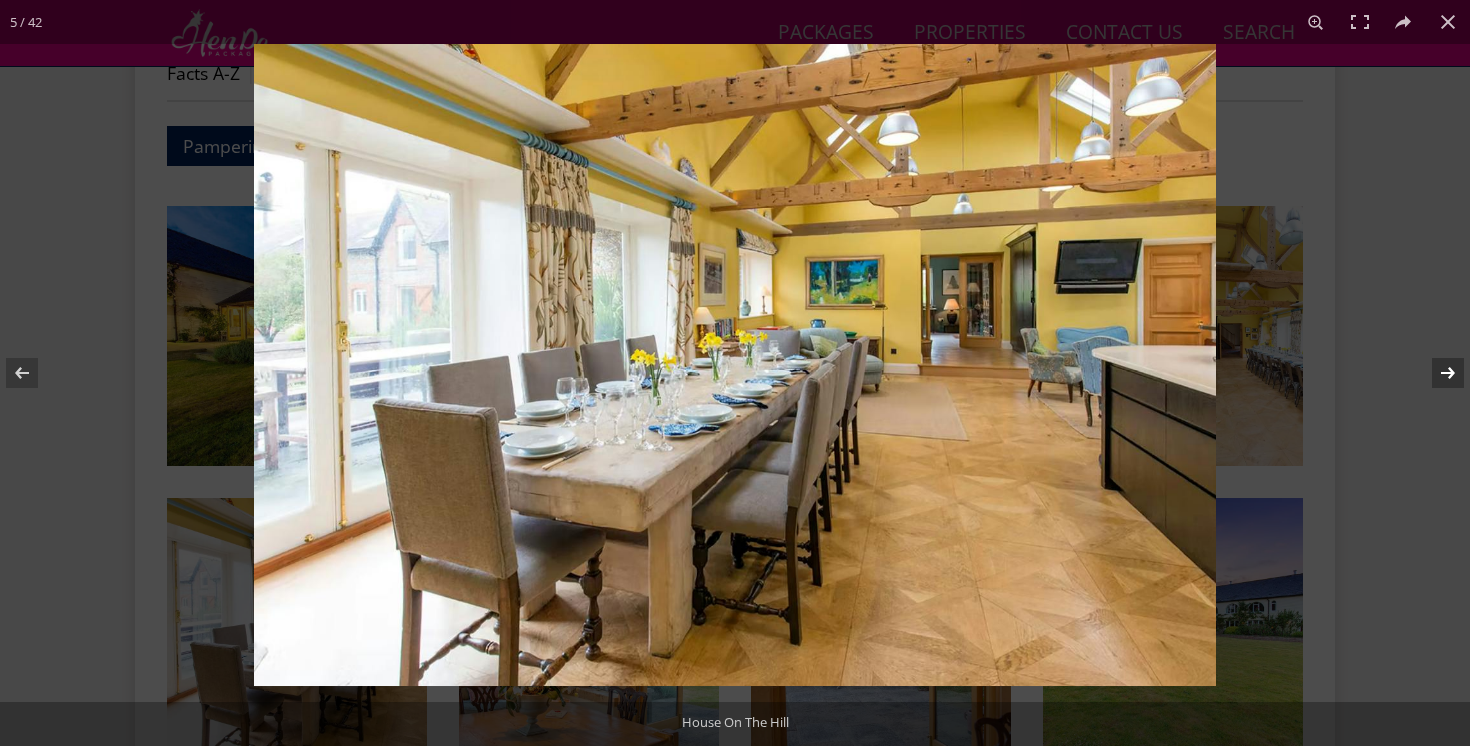 click at bounding box center [1435, 373] 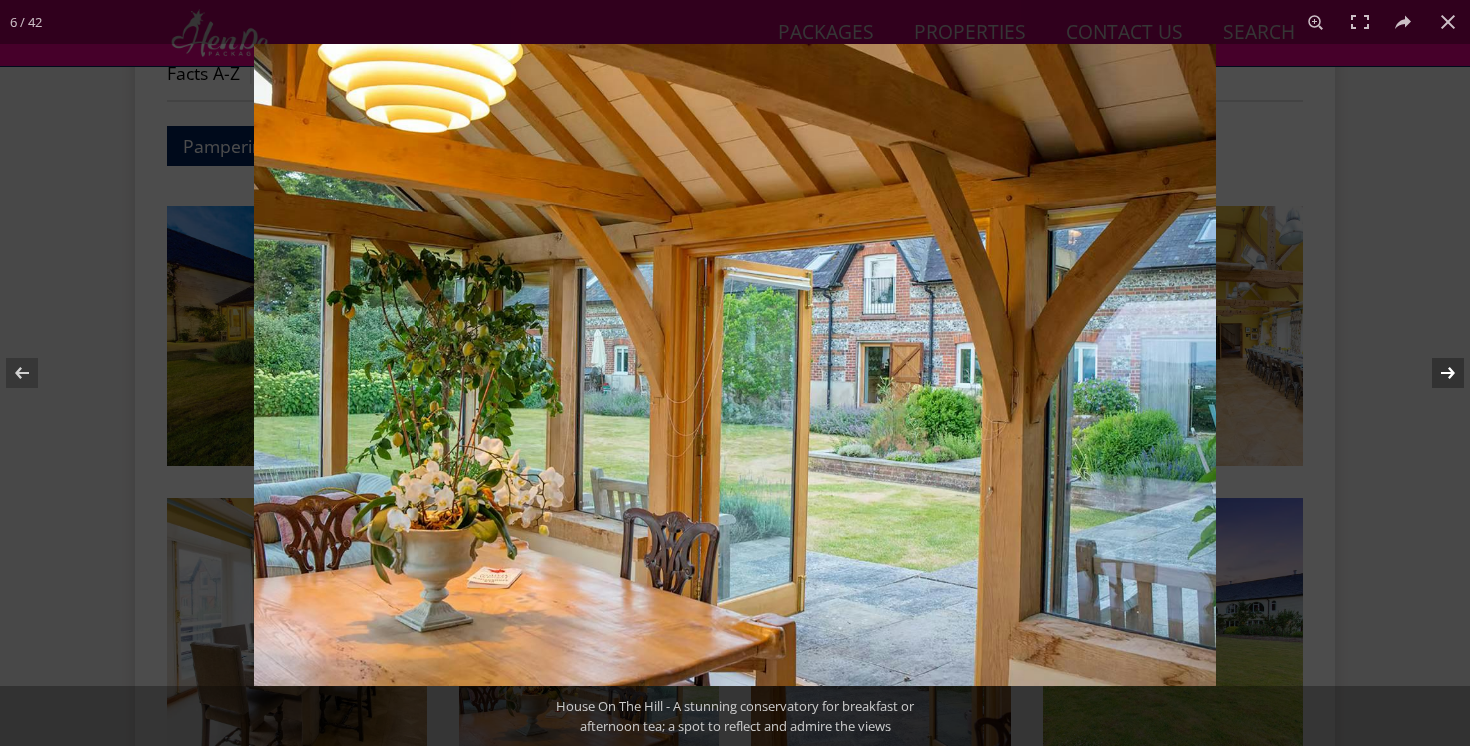 click at bounding box center [1435, 373] 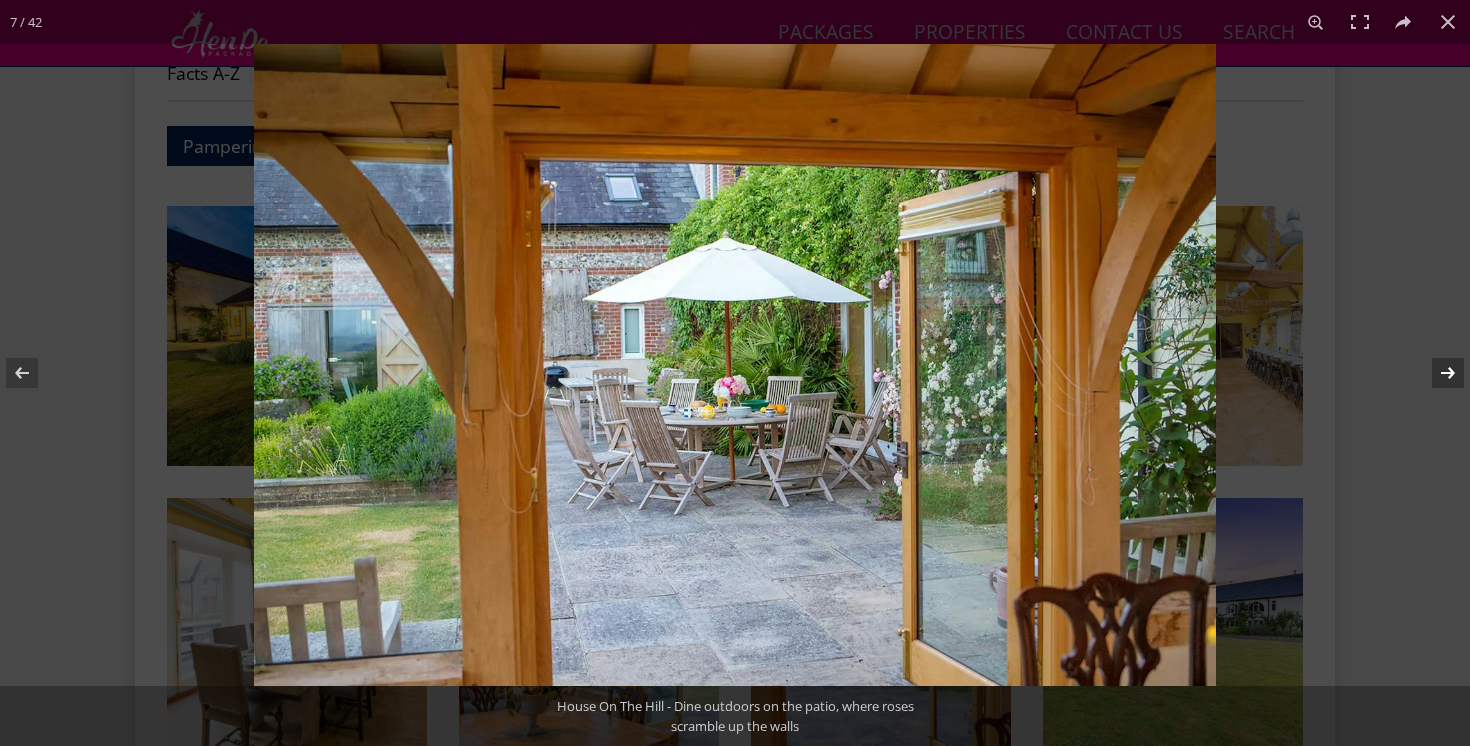 click at bounding box center (1435, 373) 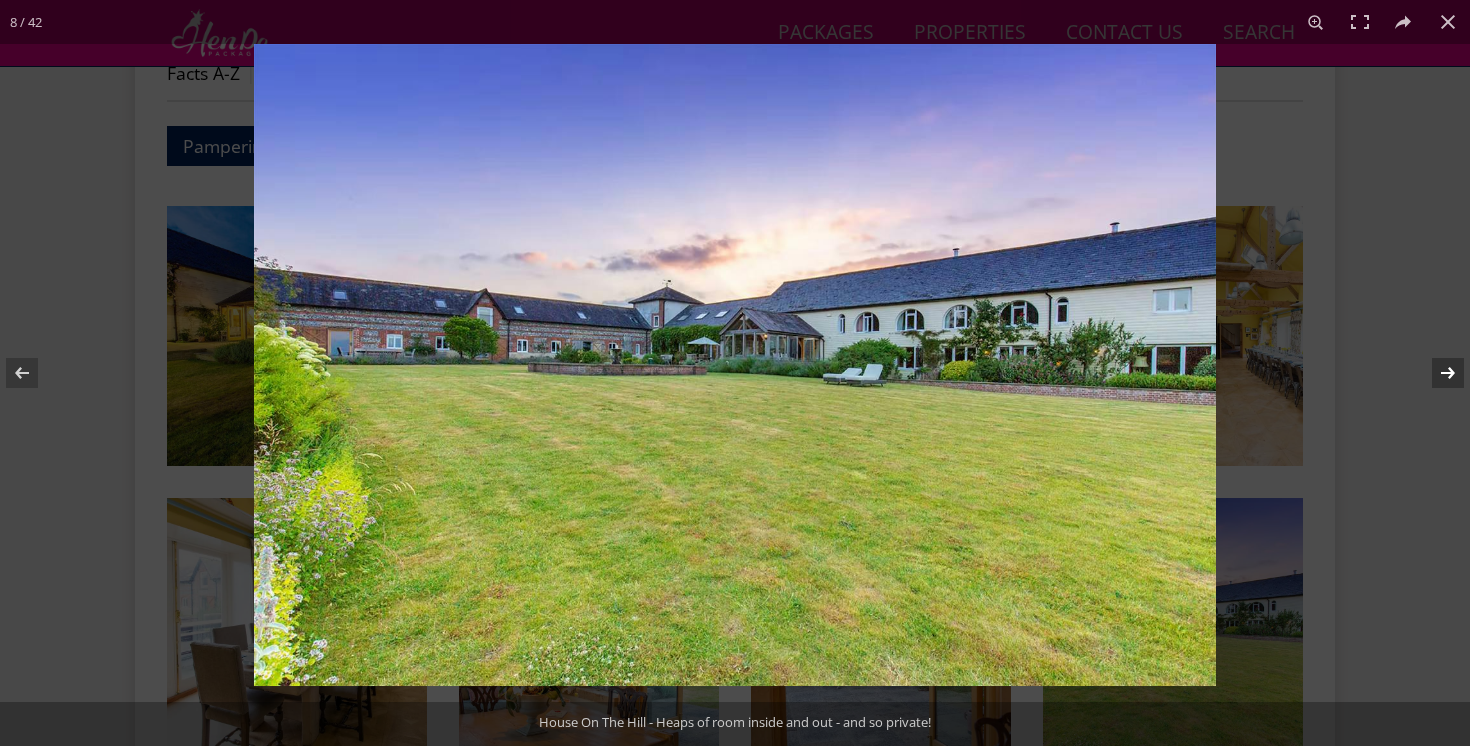 click at bounding box center (1435, 373) 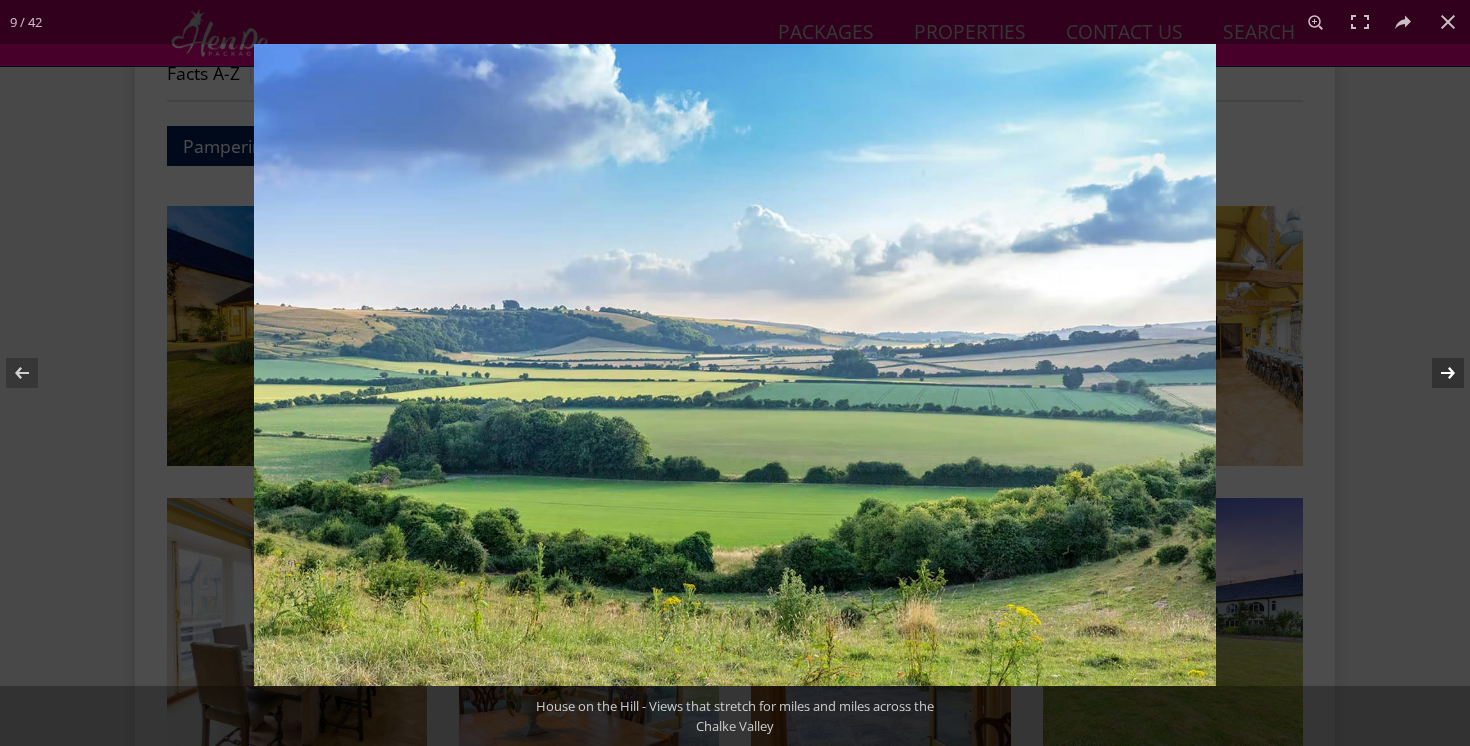 click at bounding box center [1435, 373] 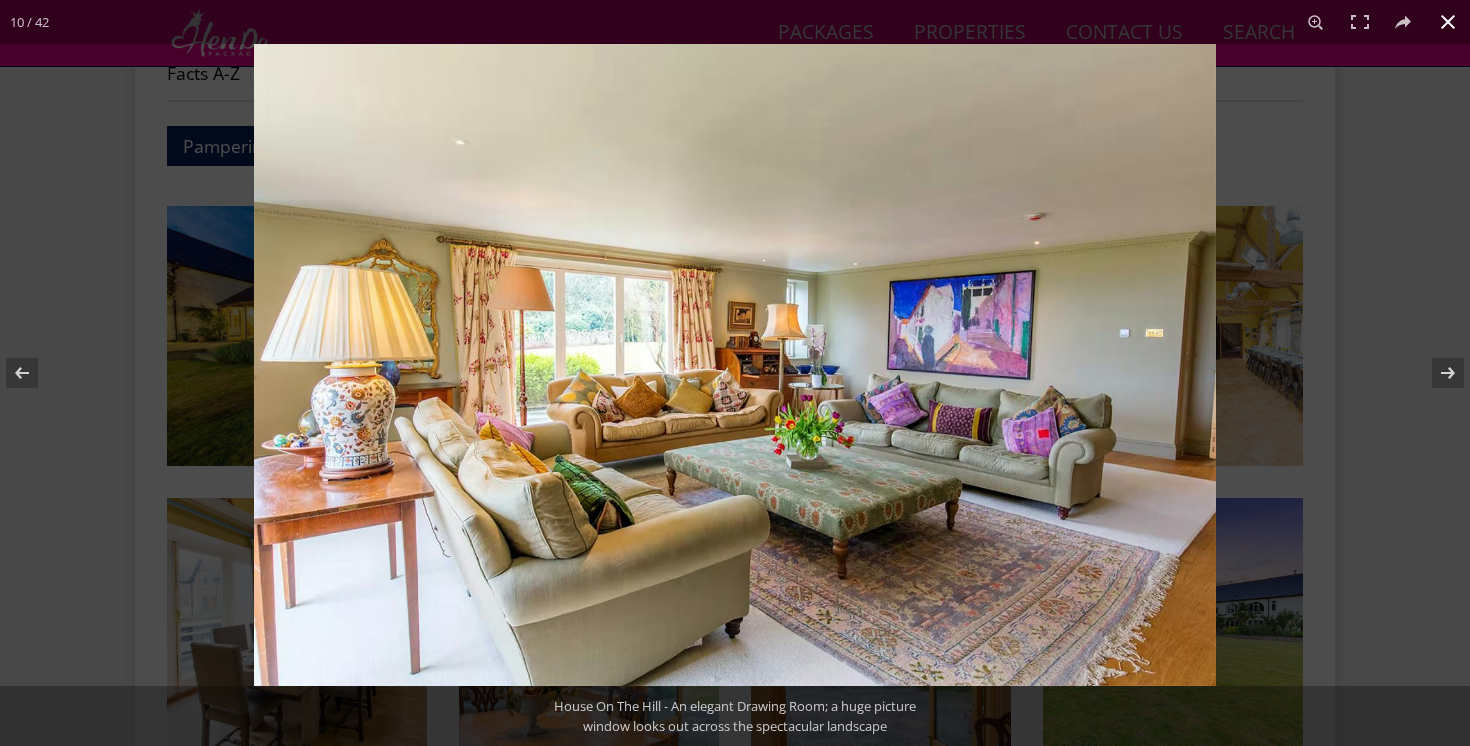 click at bounding box center [989, 417] 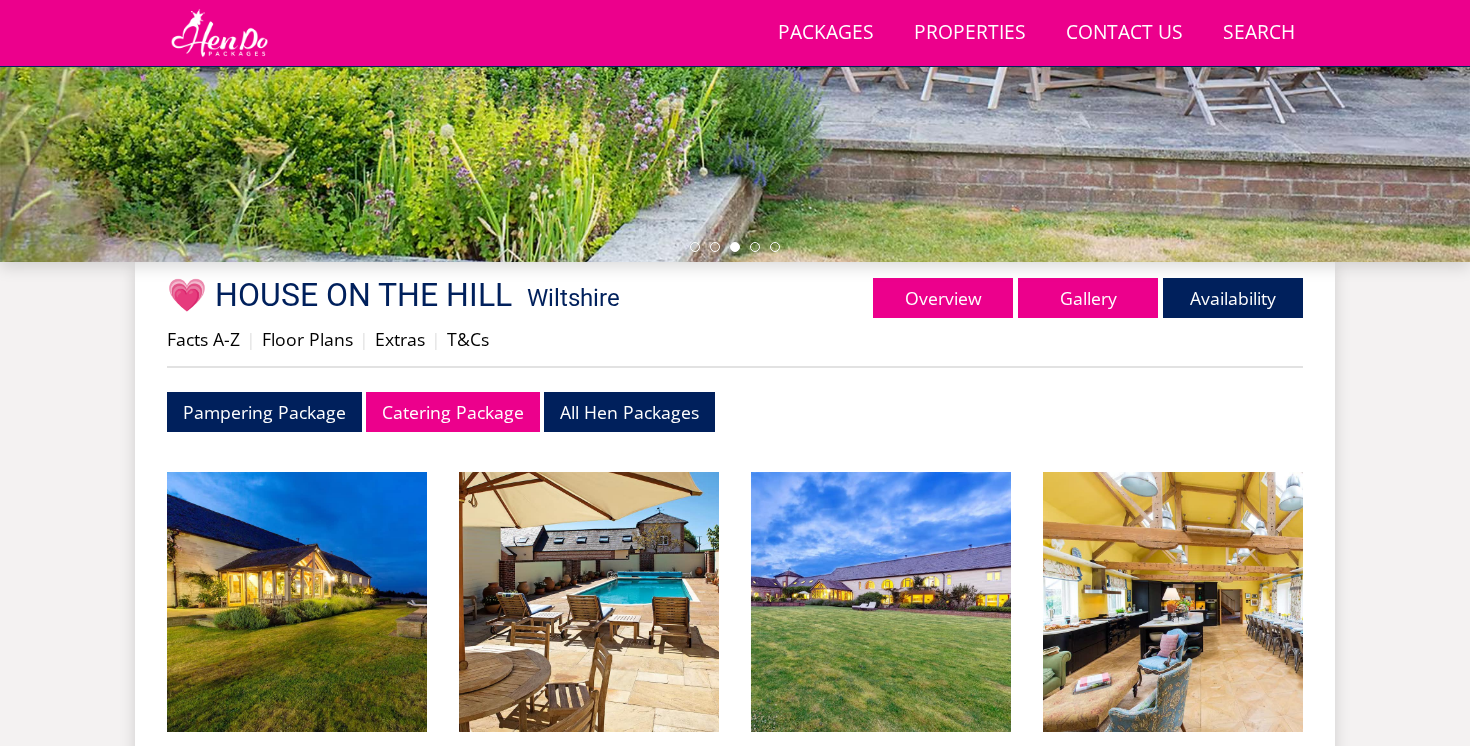scroll, scrollTop: 617, scrollLeft: 0, axis: vertical 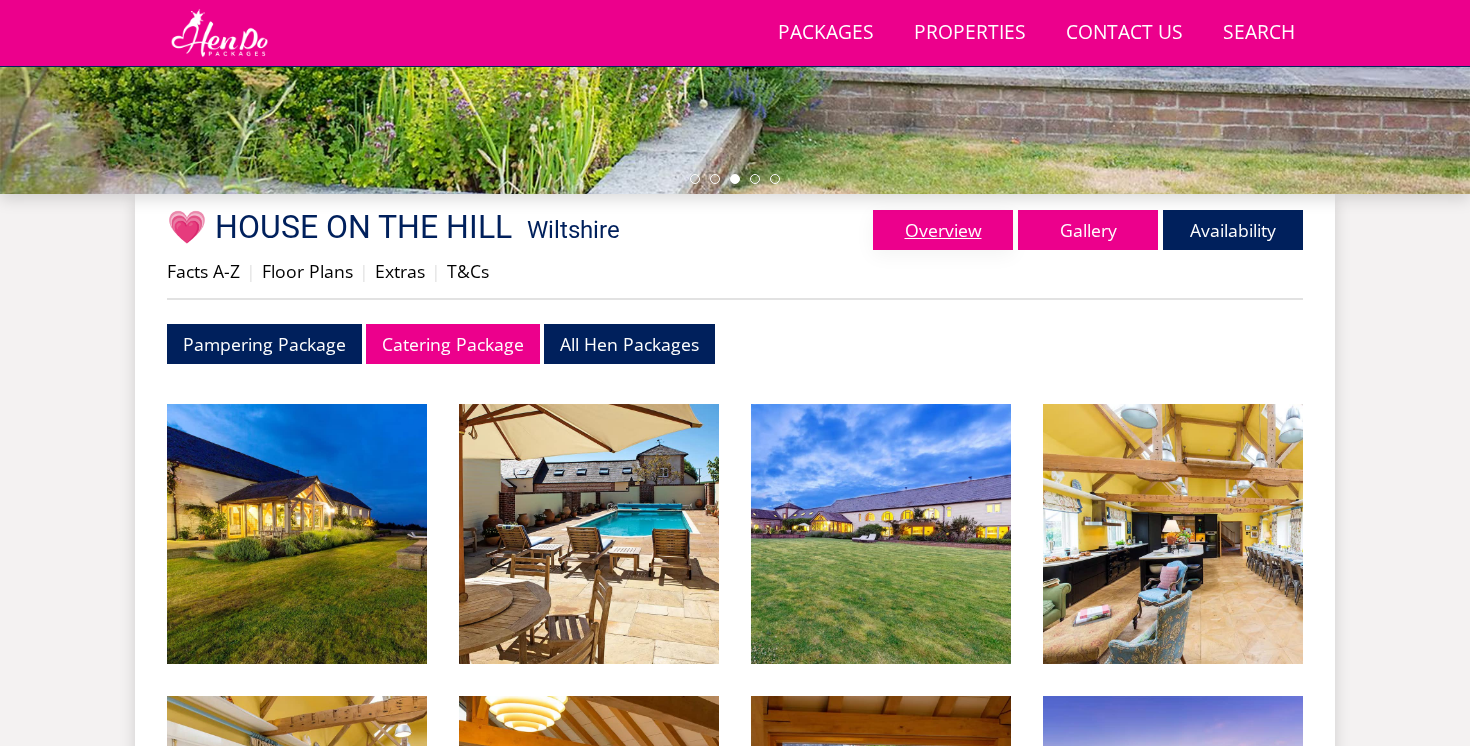 click on "Overview" at bounding box center [943, 230] 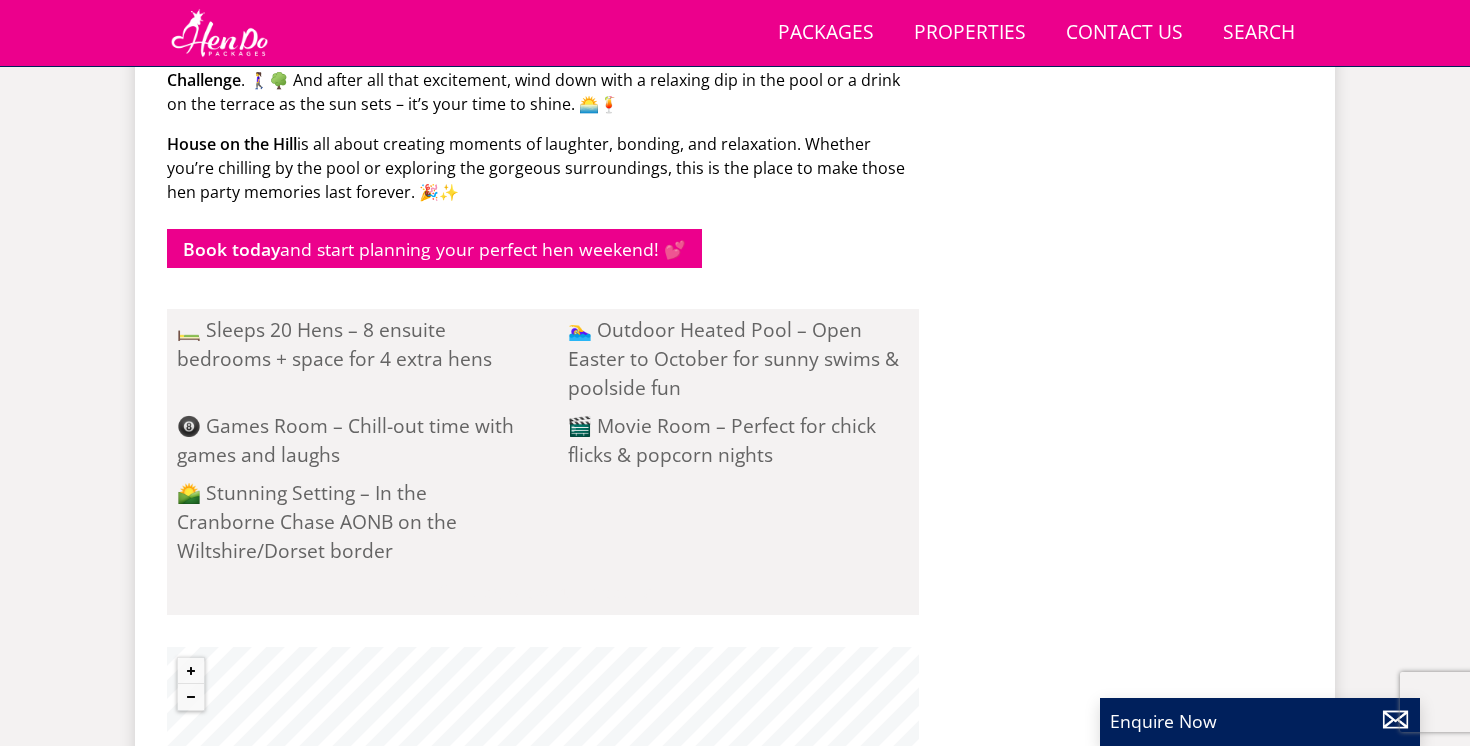 scroll, scrollTop: 1283, scrollLeft: 0, axis: vertical 